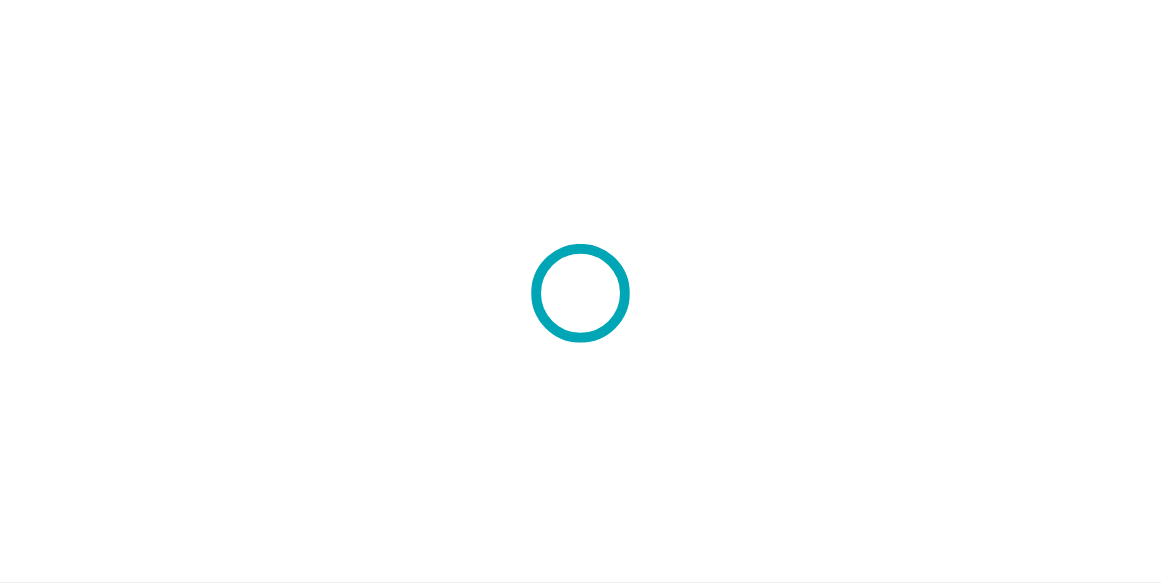 scroll, scrollTop: 0, scrollLeft: 0, axis: both 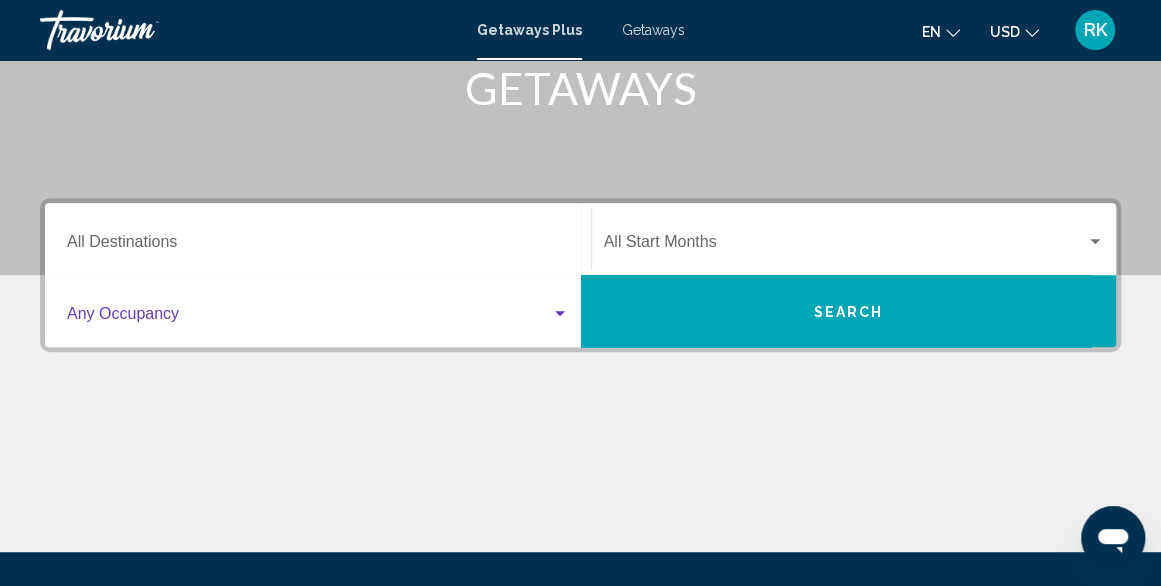 click at bounding box center [560, 313] 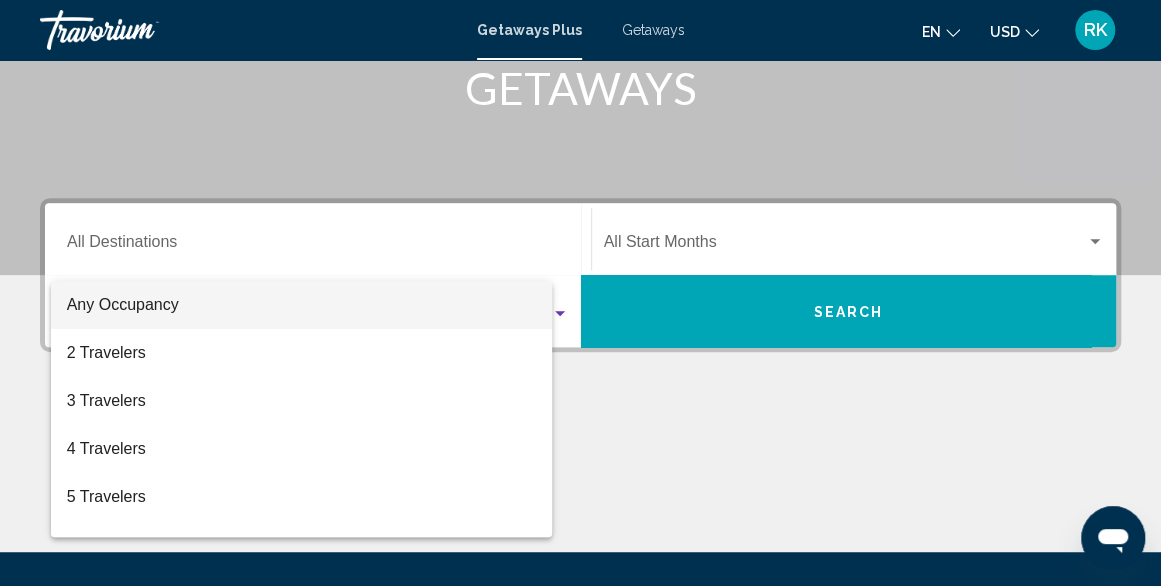 scroll, scrollTop: 458, scrollLeft: 0, axis: vertical 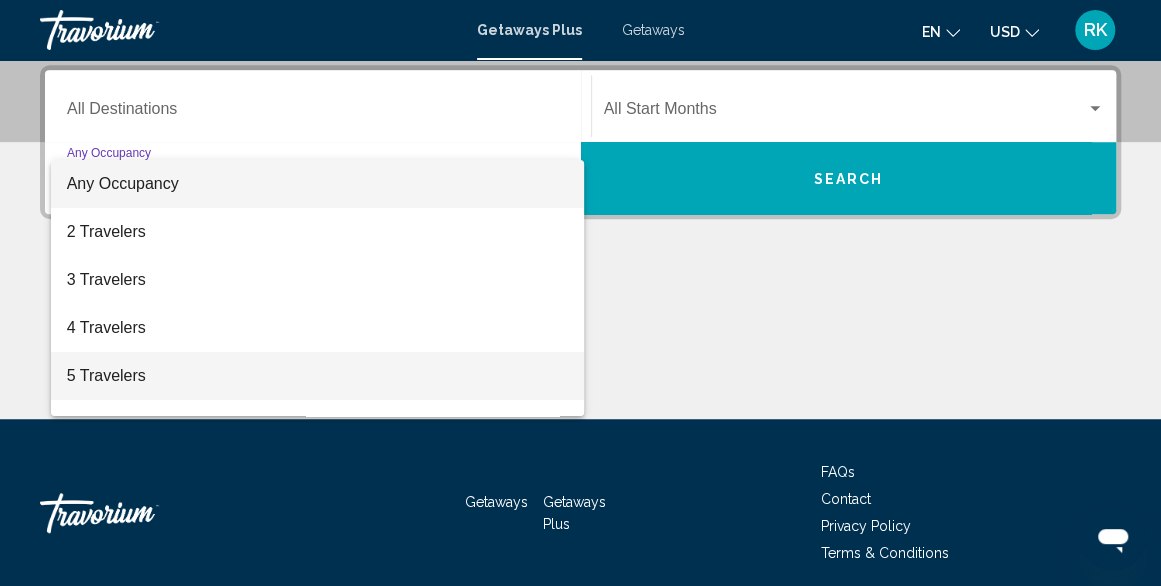 click on "5 Travelers" at bounding box center [318, 376] 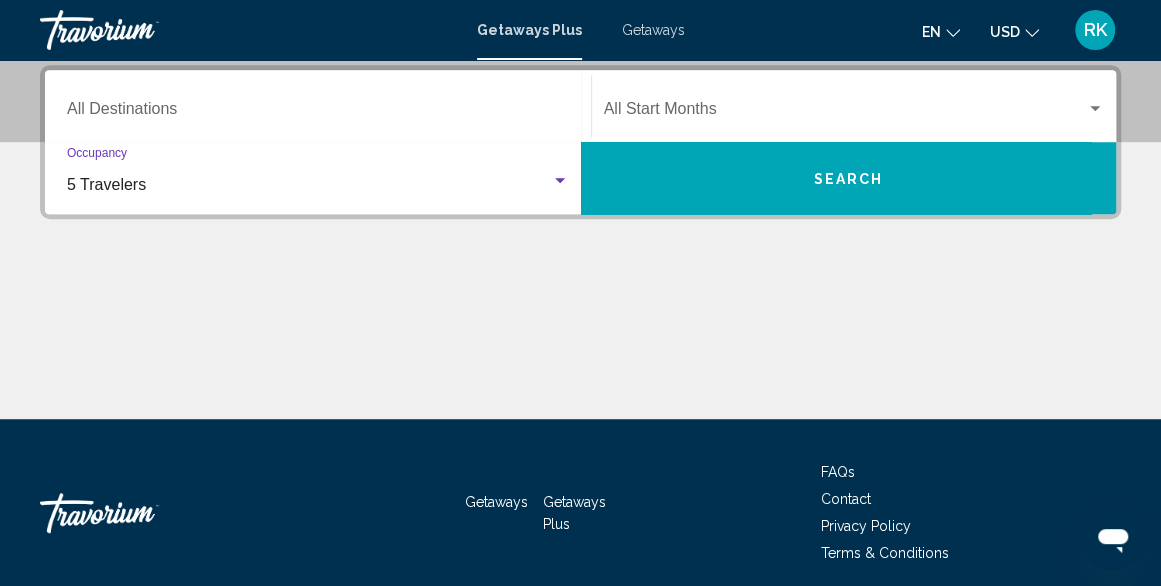 click on "Search" at bounding box center [849, 178] 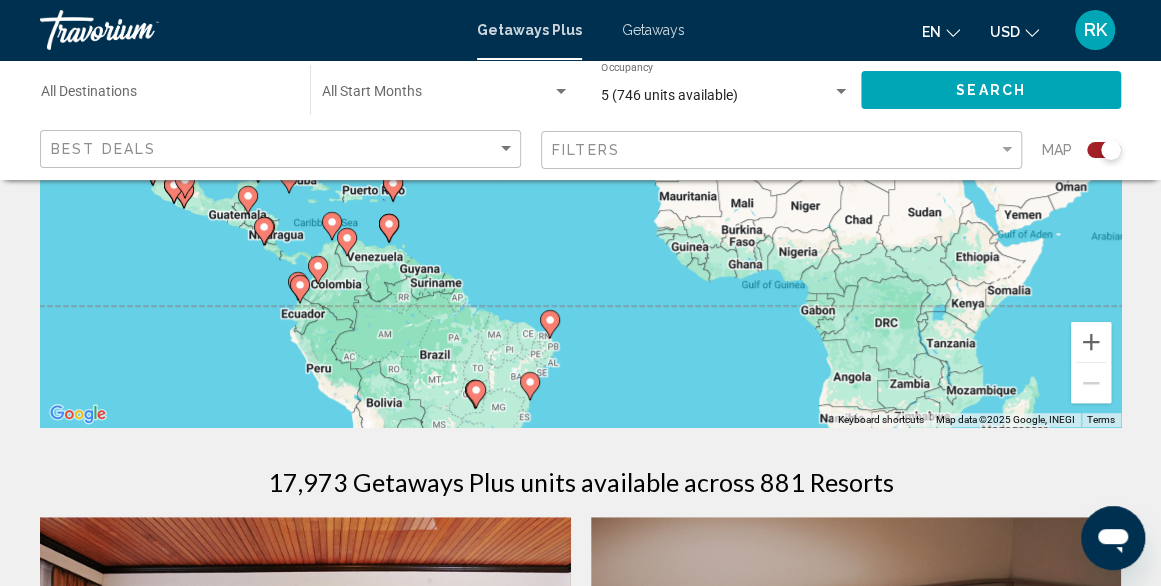 scroll, scrollTop: 0, scrollLeft: 0, axis: both 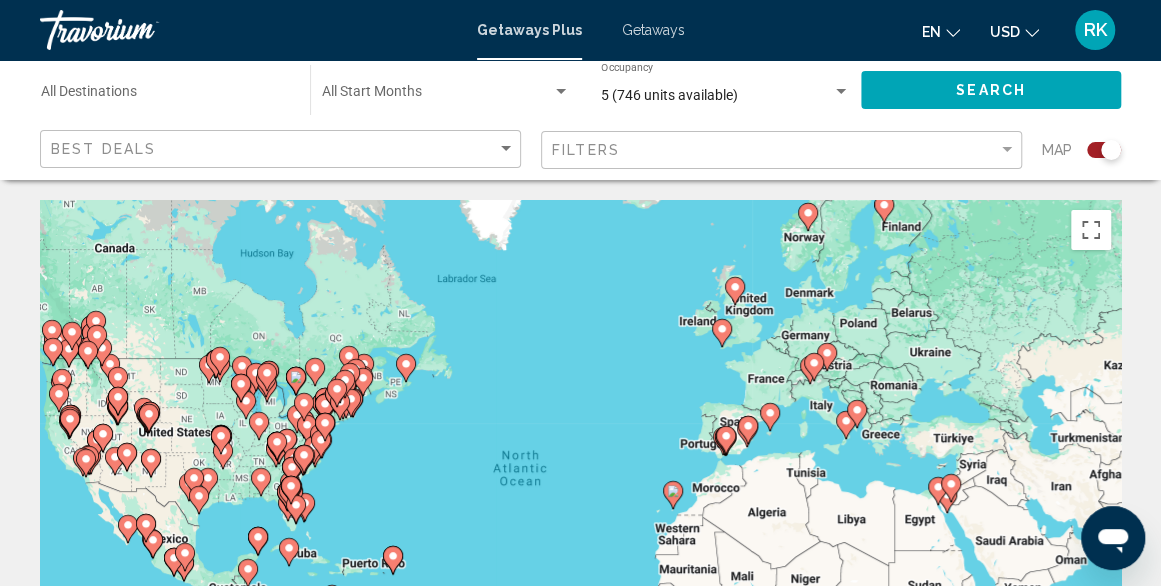 click on "To activate drag with keyboard, press Alt + Enter. Once in keyboard drag state, use the arrow keys to move the marker. To complete the drag, press the Enter key. To cancel, press Escape." at bounding box center (580, 500) 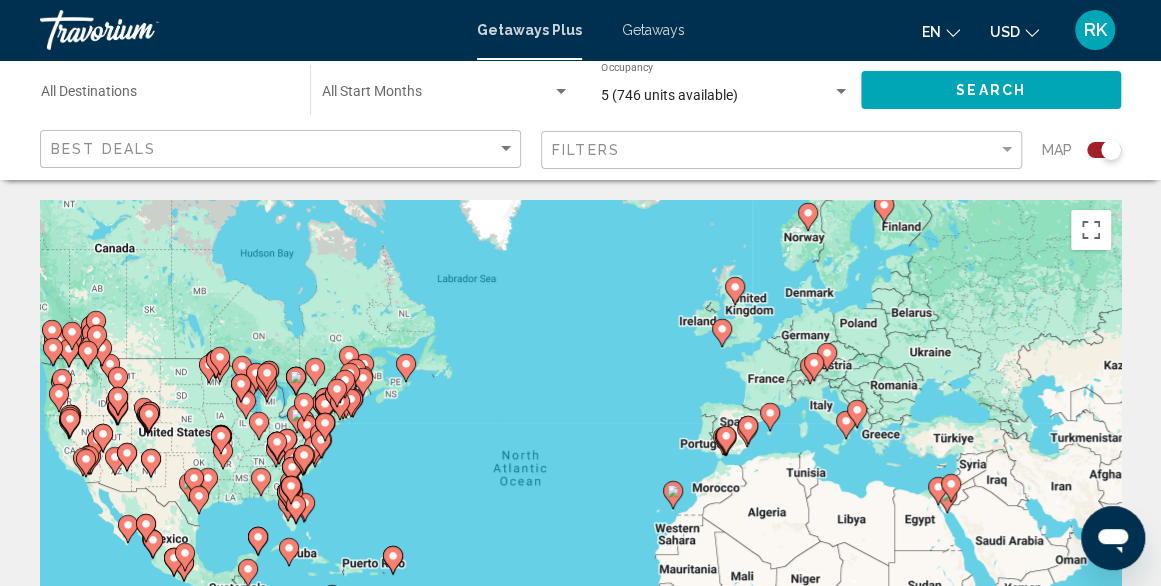 click 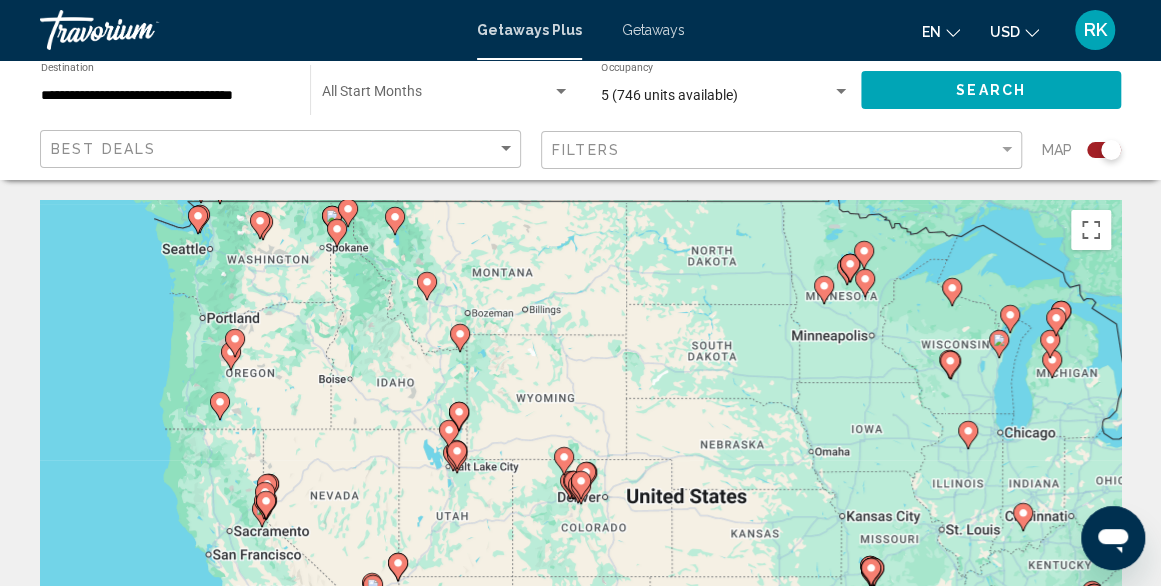 click at bounding box center (235, 343) 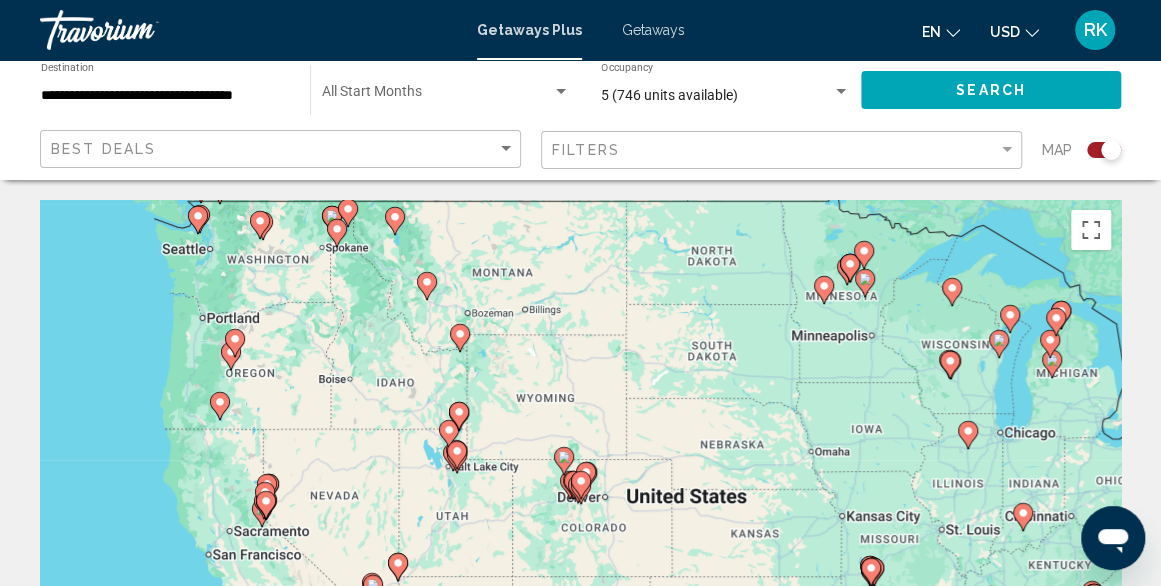 type on "**********" 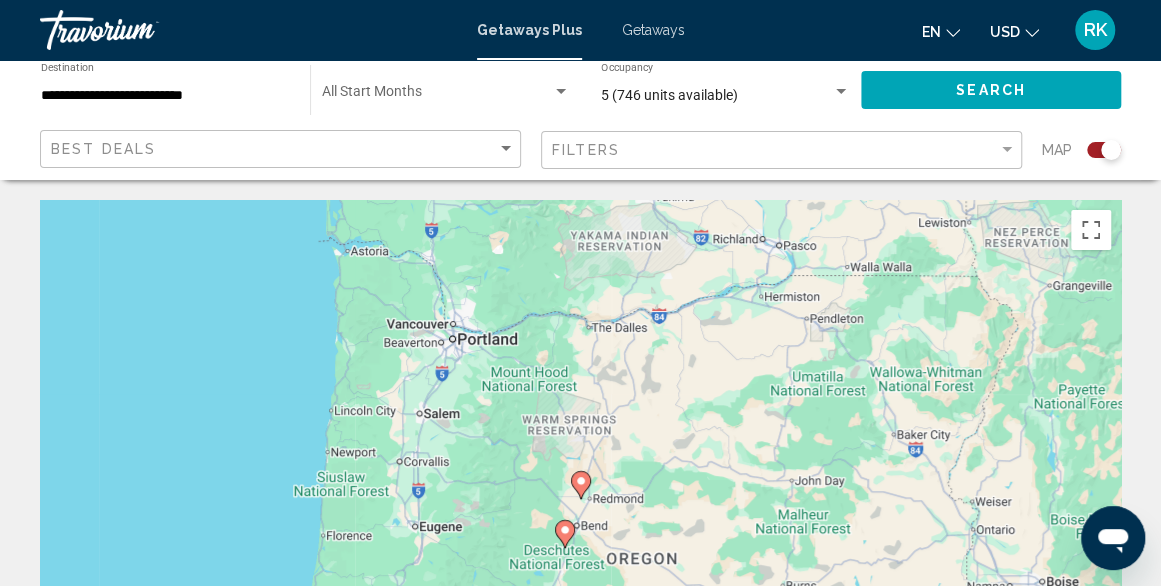 click 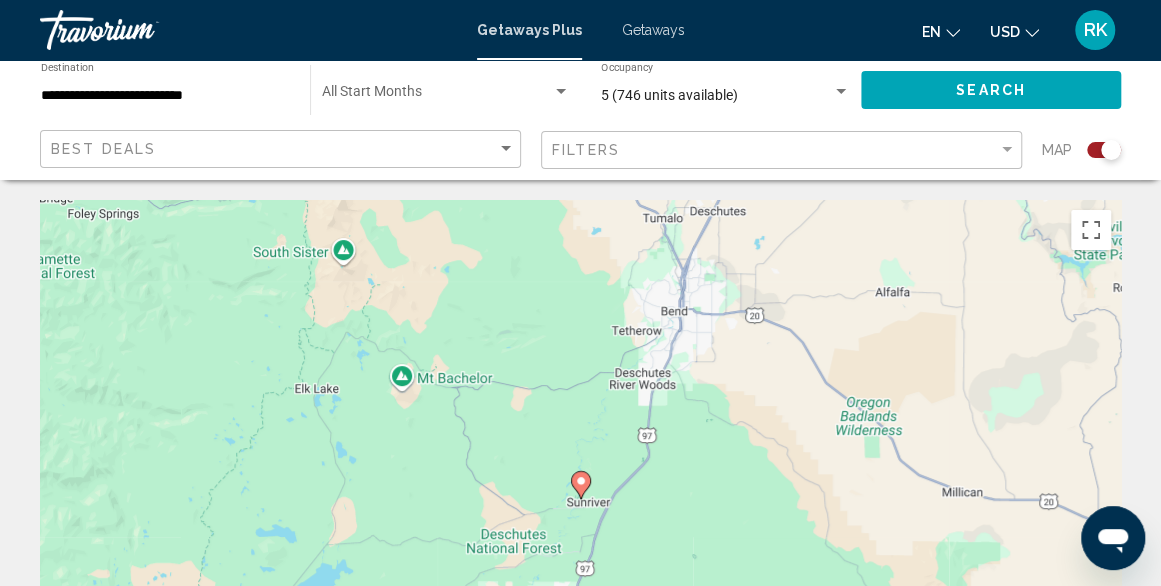 click 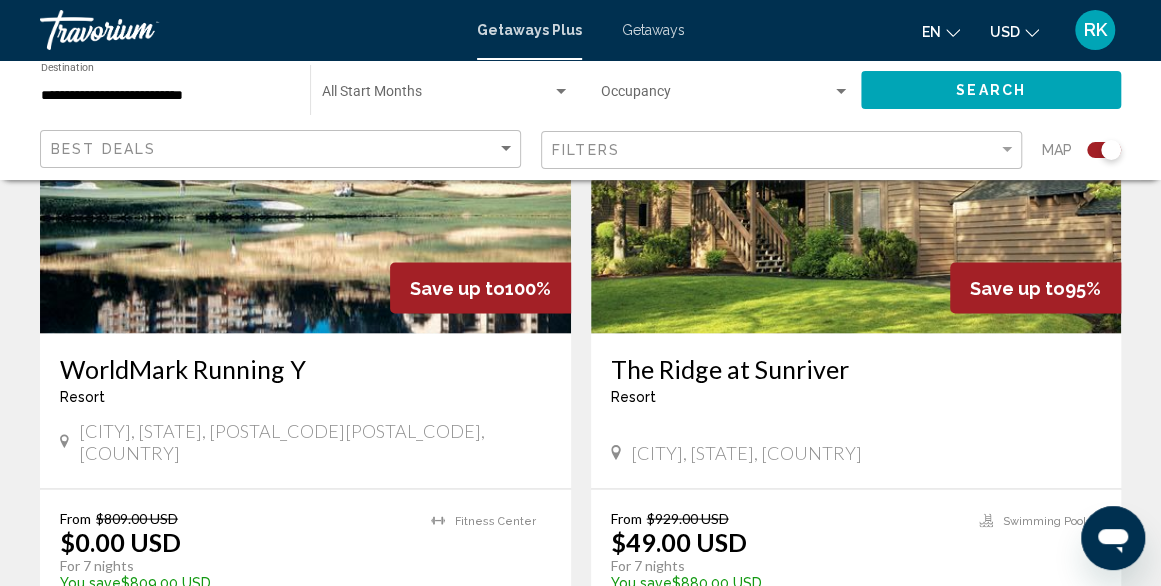scroll, scrollTop: 1587, scrollLeft: 0, axis: vertical 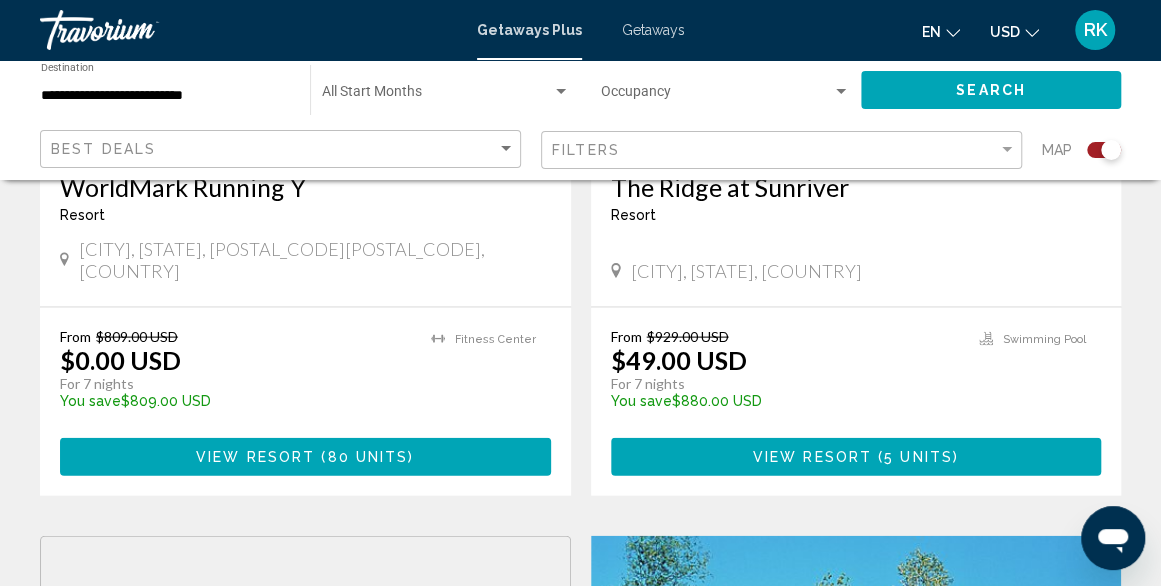 drag, startPoint x: 658, startPoint y: 445, endPoint x: 587, endPoint y: 470, distance: 75.272835 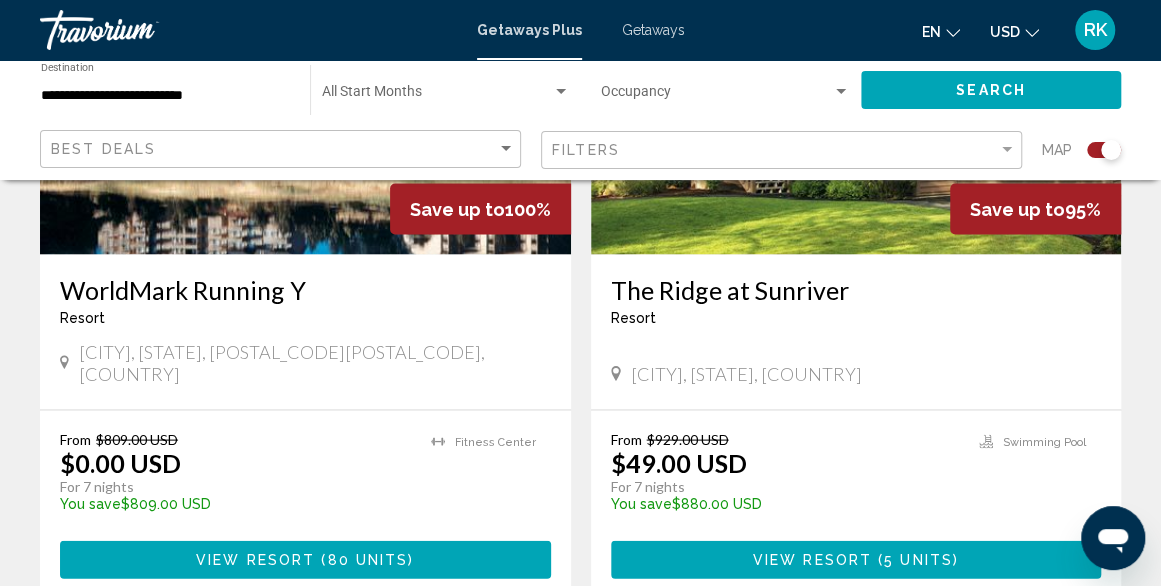 scroll, scrollTop: 1668, scrollLeft: 0, axis: vertical 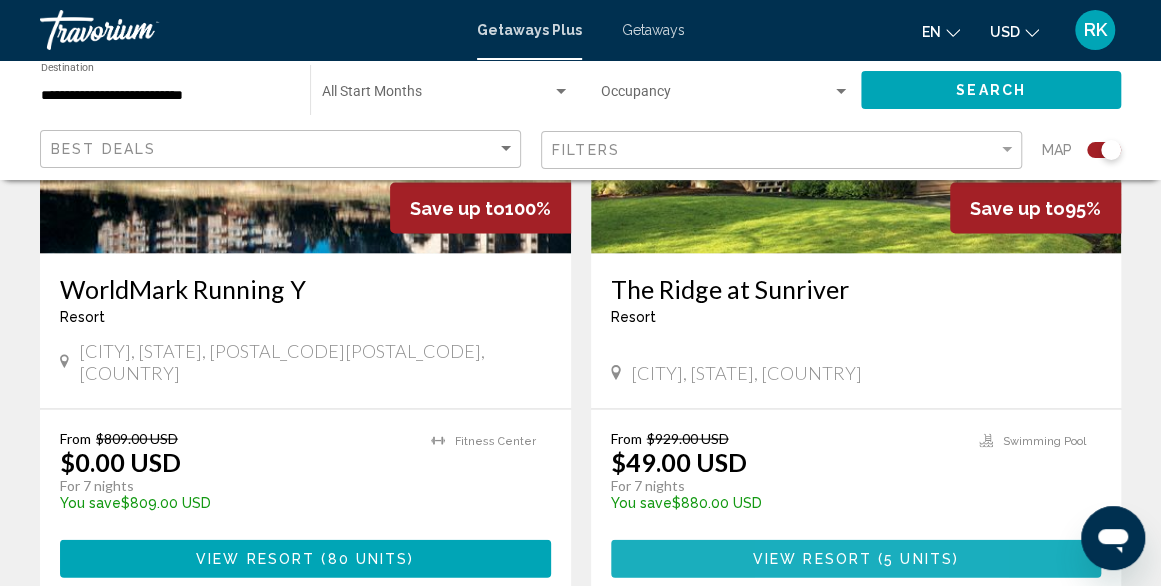 click on "View Resort    ( 5 units )" at bounding box center [856, 557] 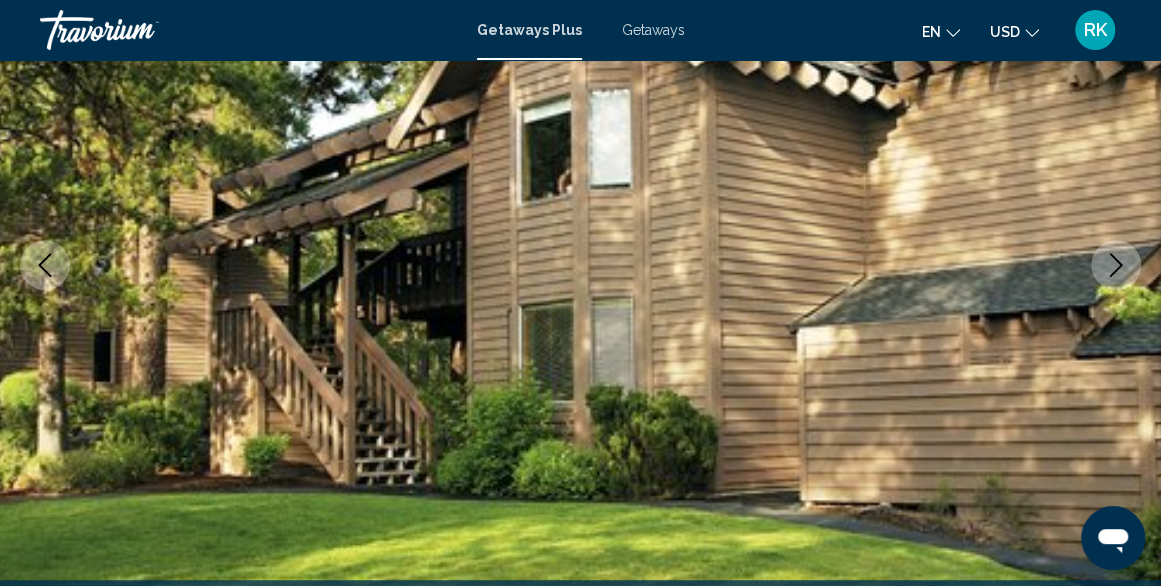 scroll, scrollTop: 270, scrollLeft: 0, axis: vertical 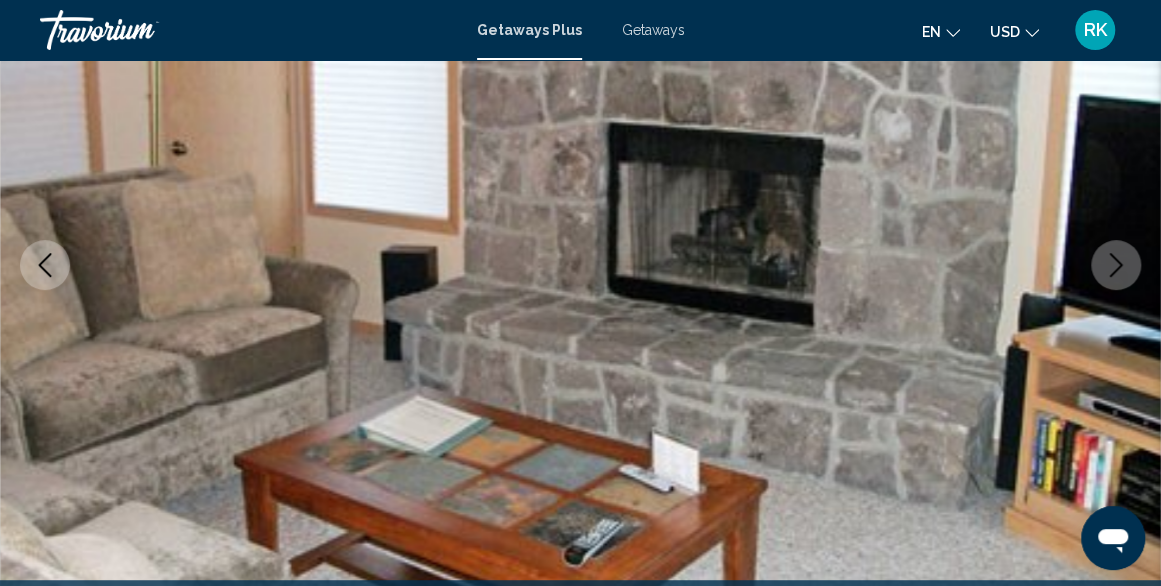 click 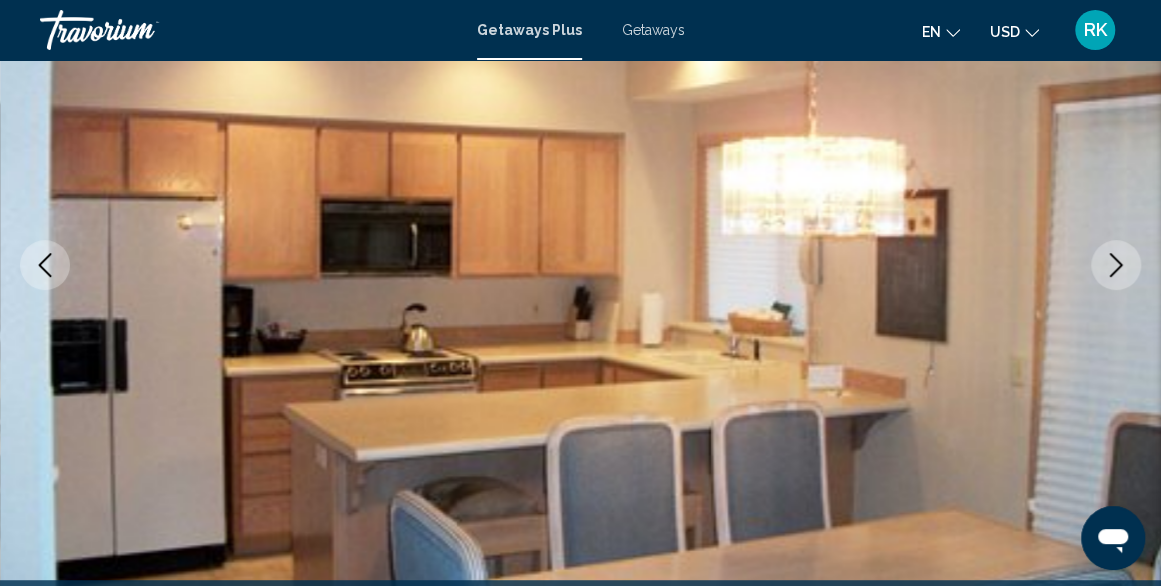 click 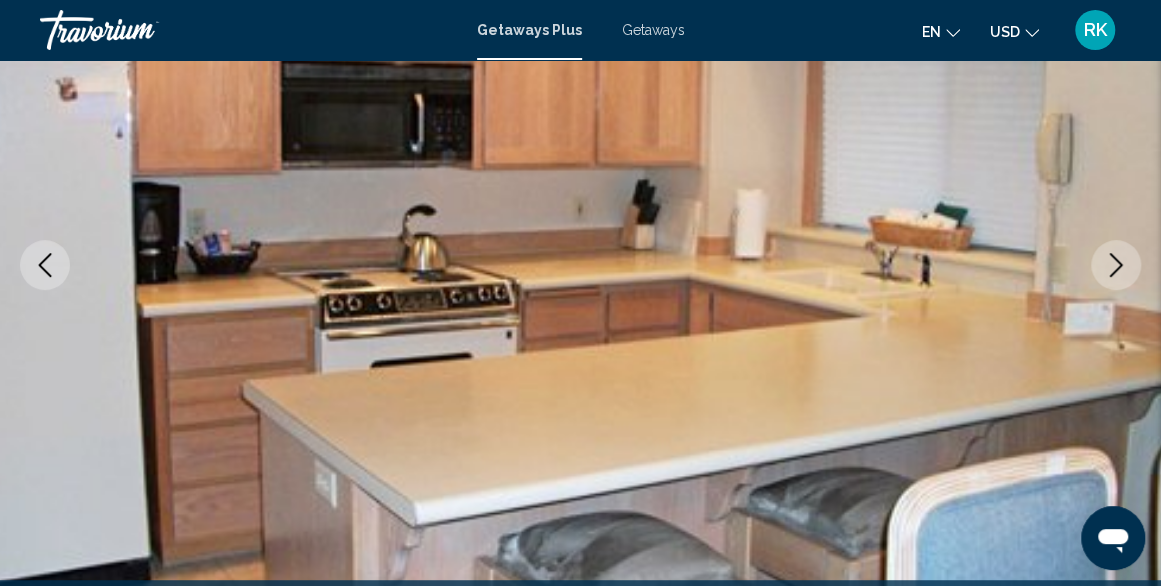 click 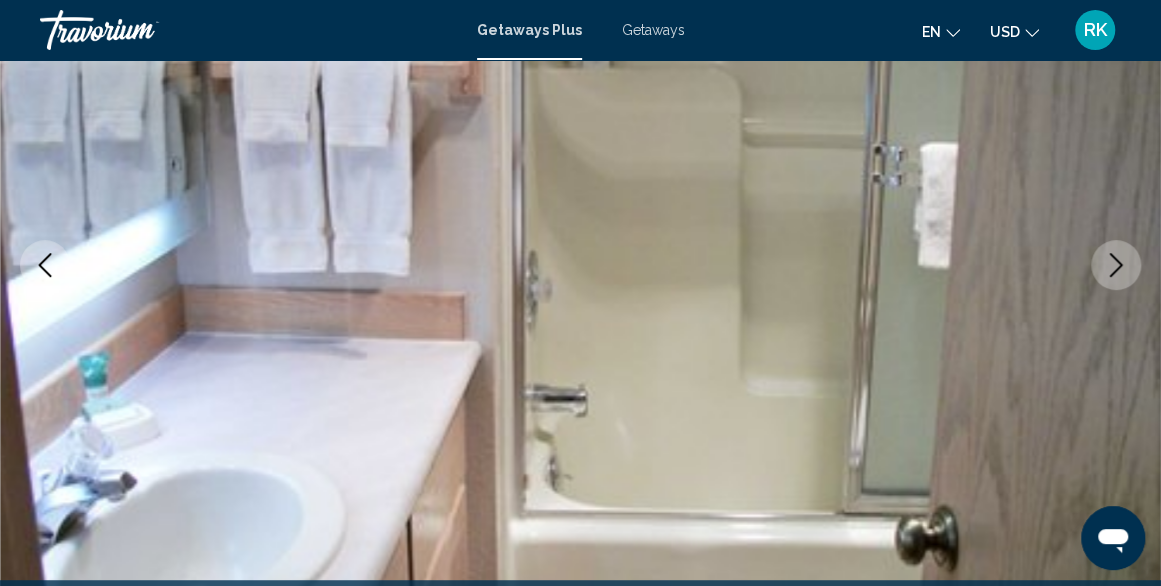 click 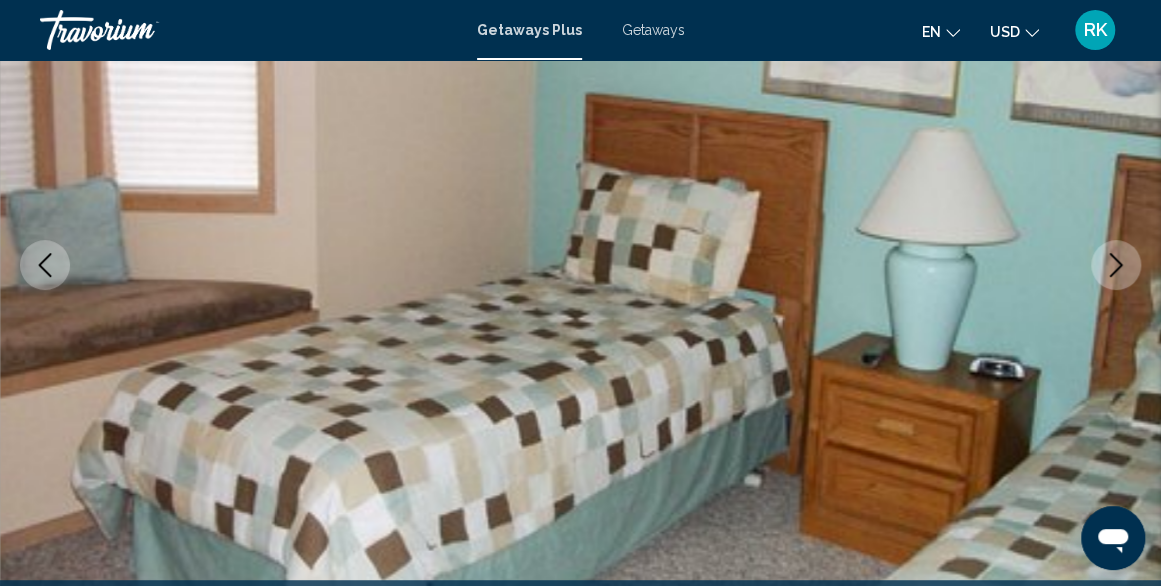 click 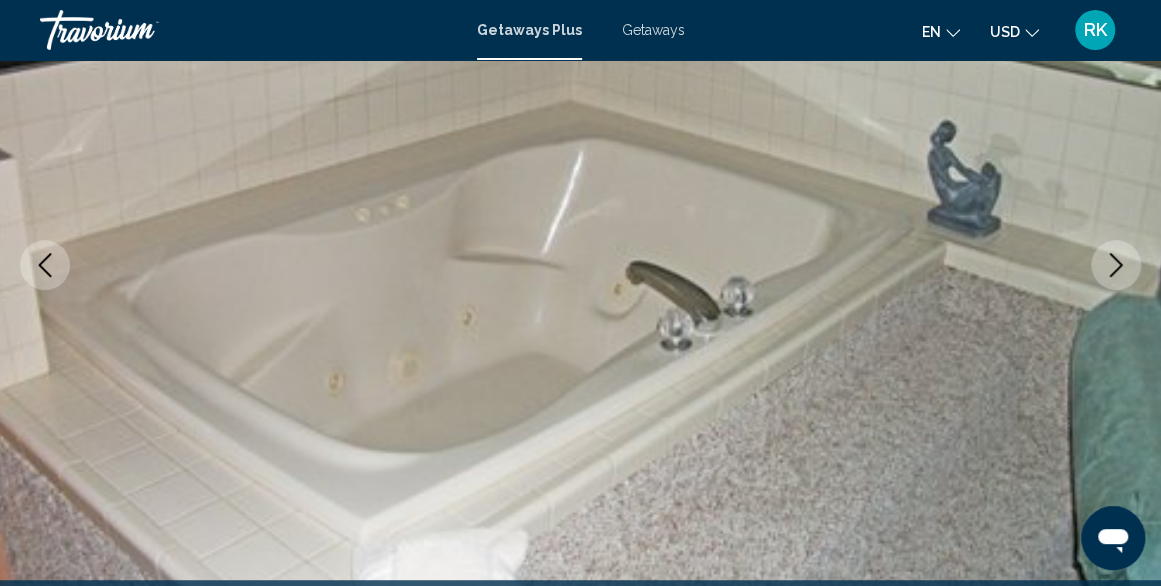 click 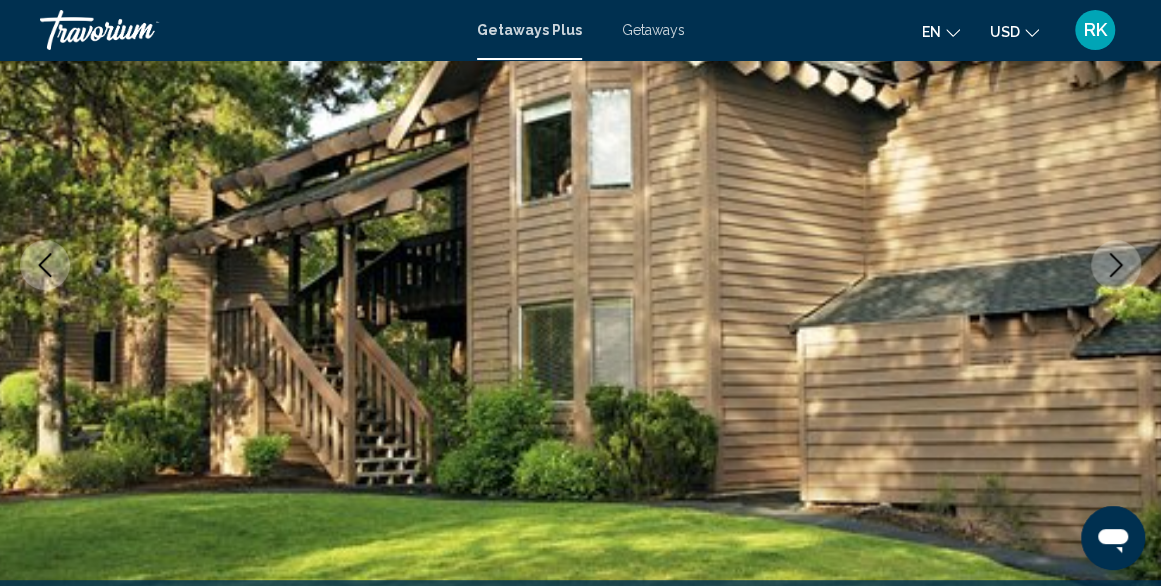 click 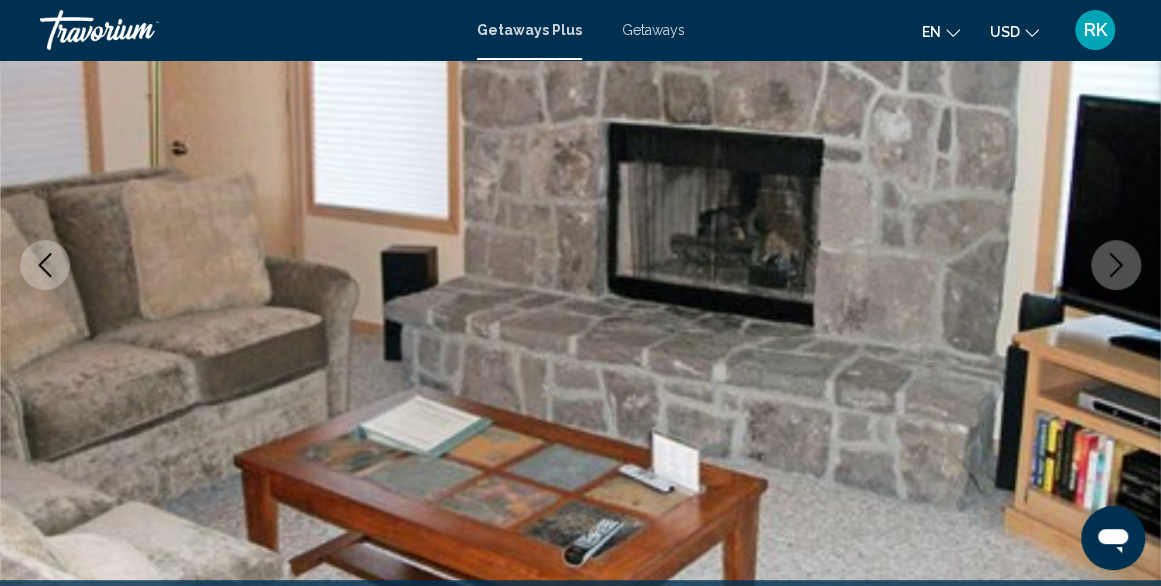 click 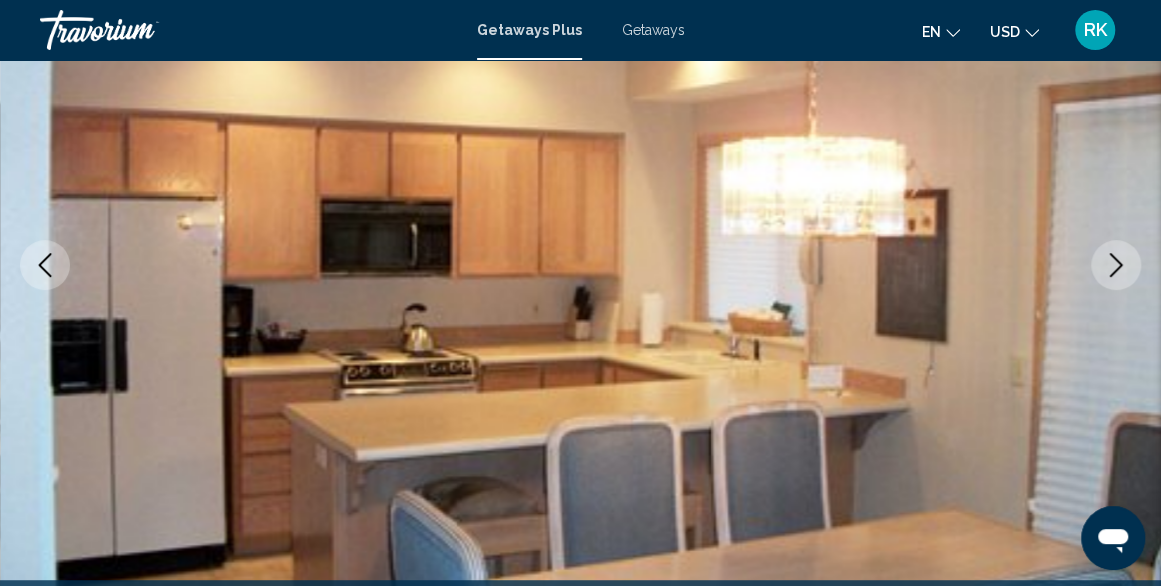 click 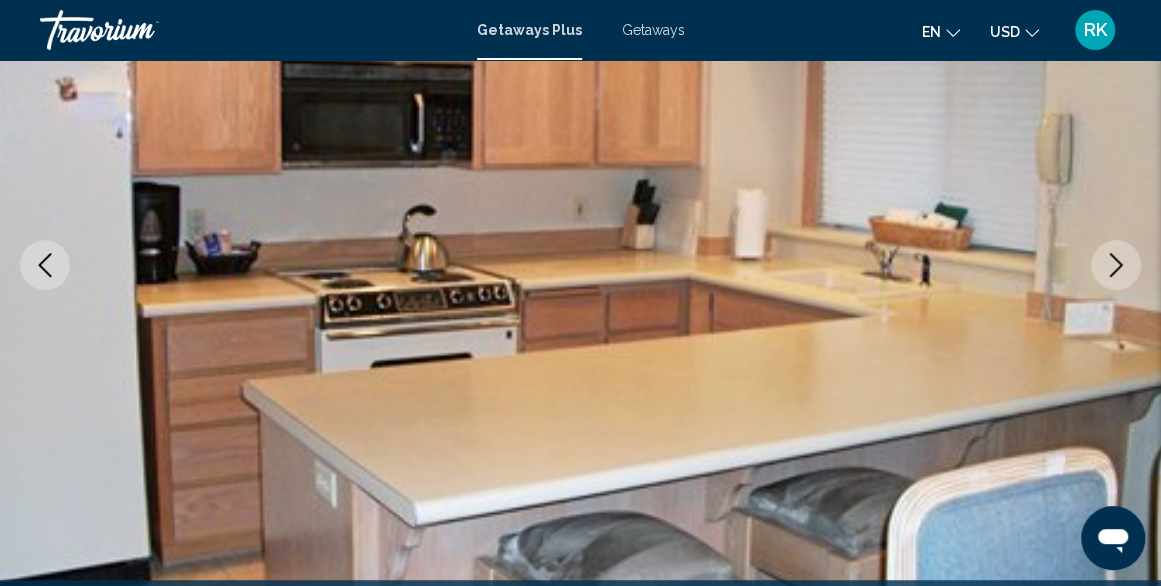 click 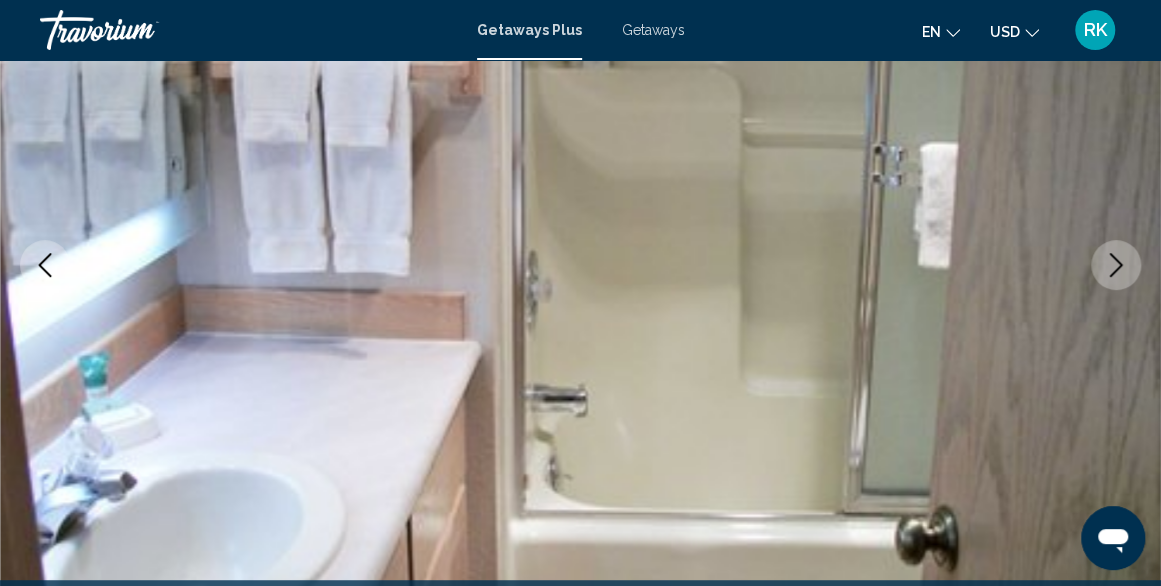 click 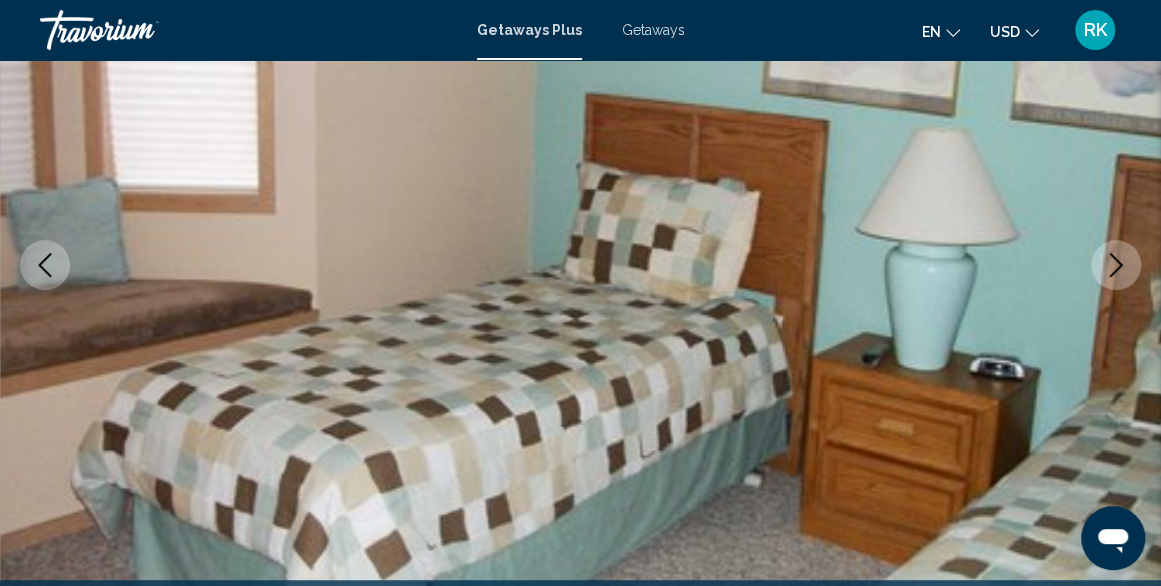 click 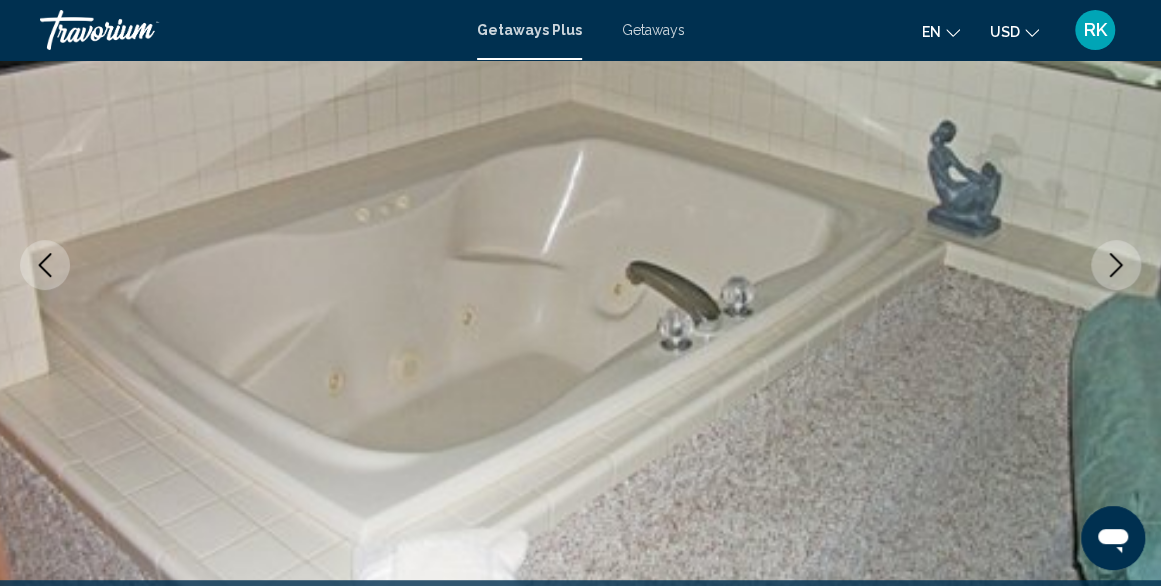 click 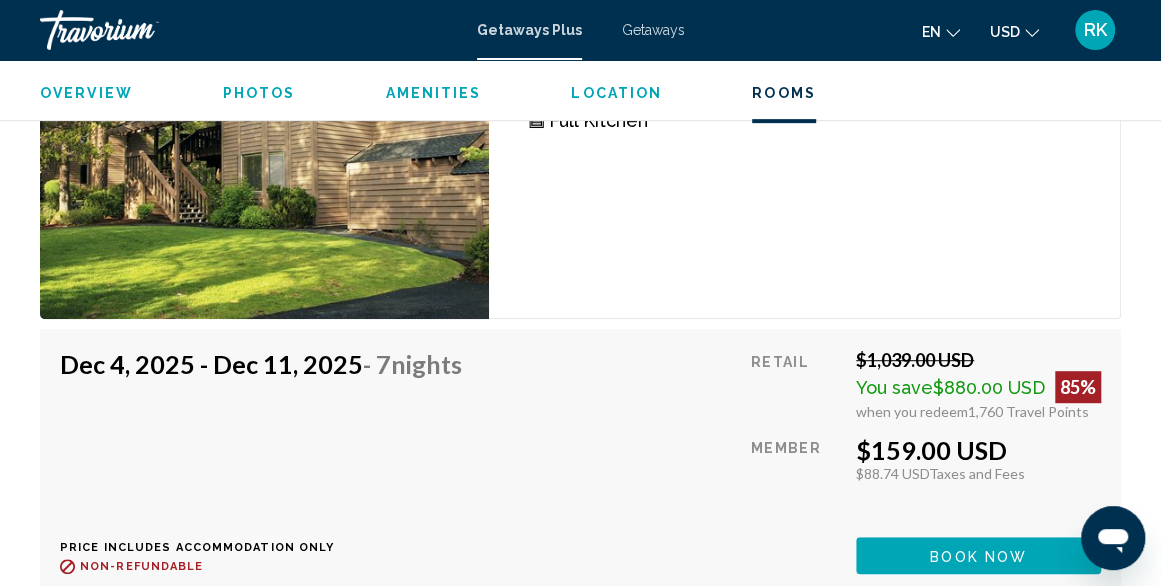 scroll, scrollTop: 3848, scrollLeft: 0, axis: vertical 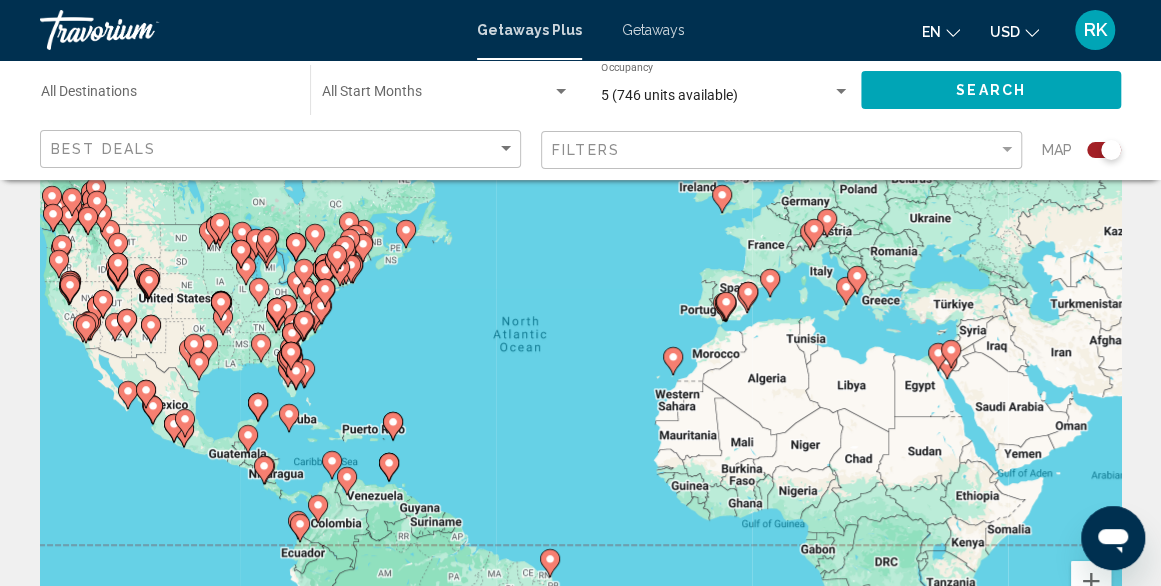click 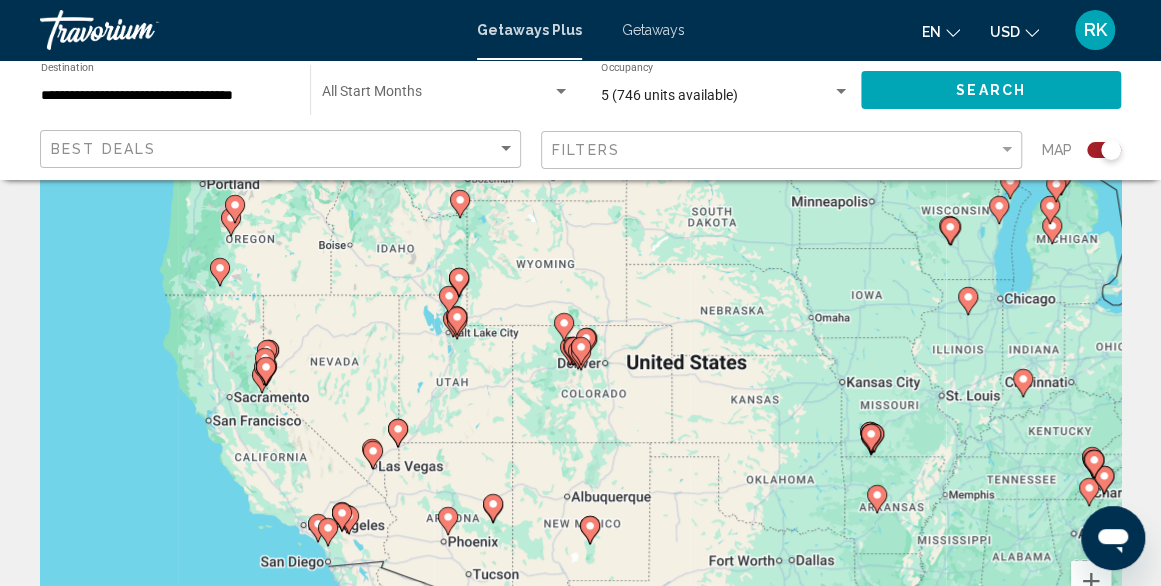 click 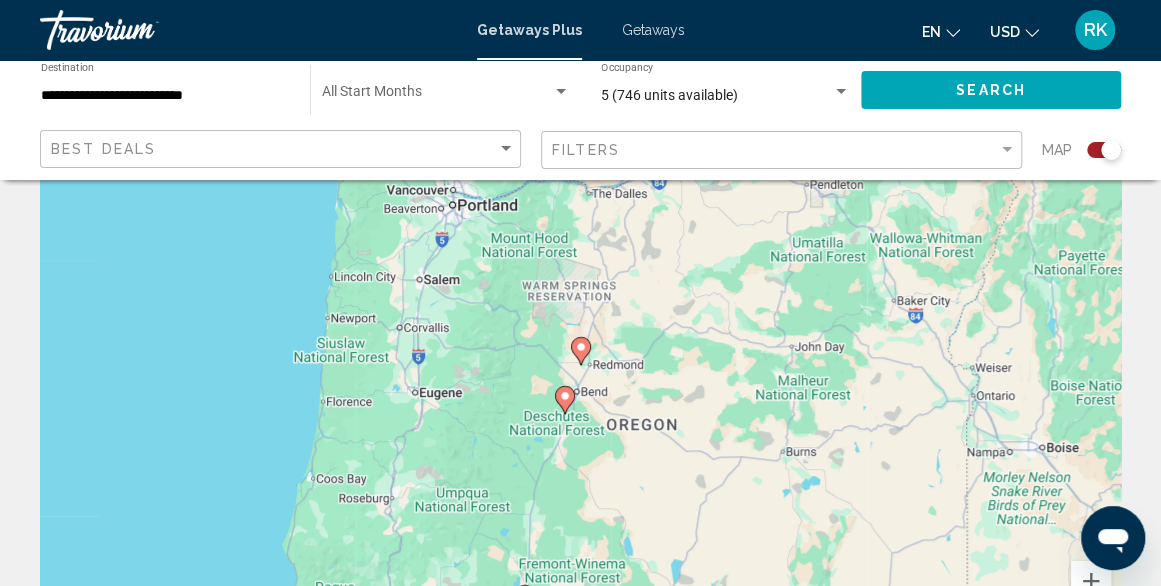 click 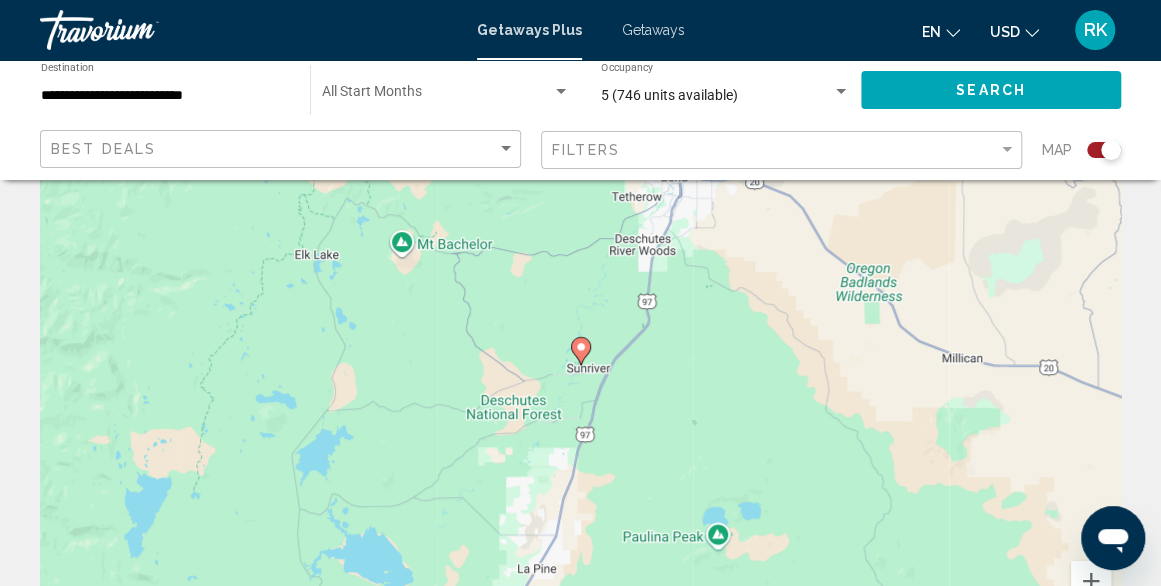 click 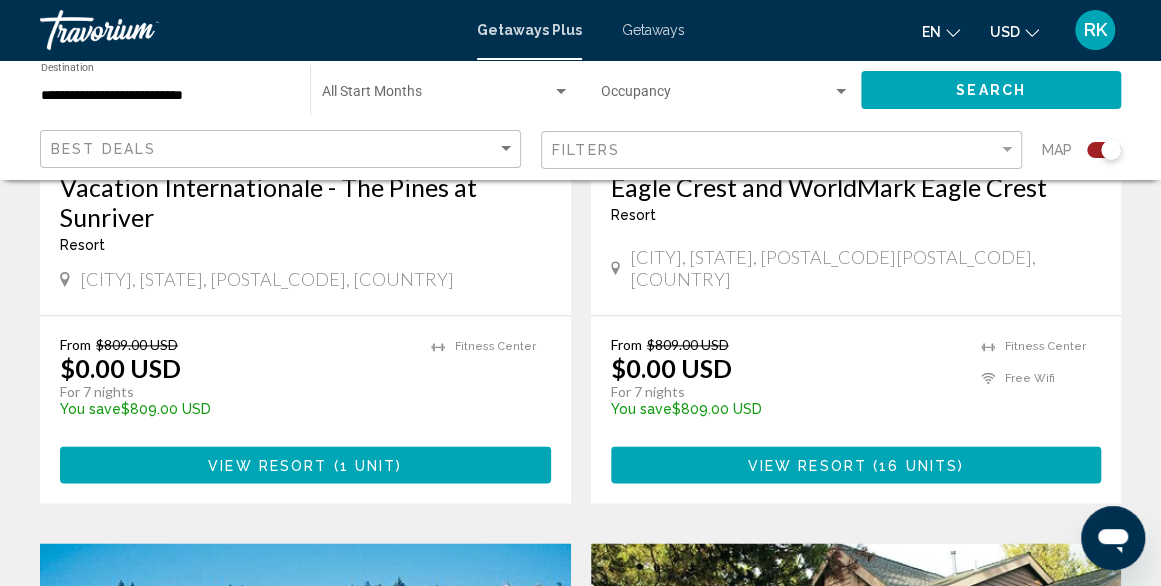scroll, scrollTop: 1059, scrollLeft: 0, axis: vertical 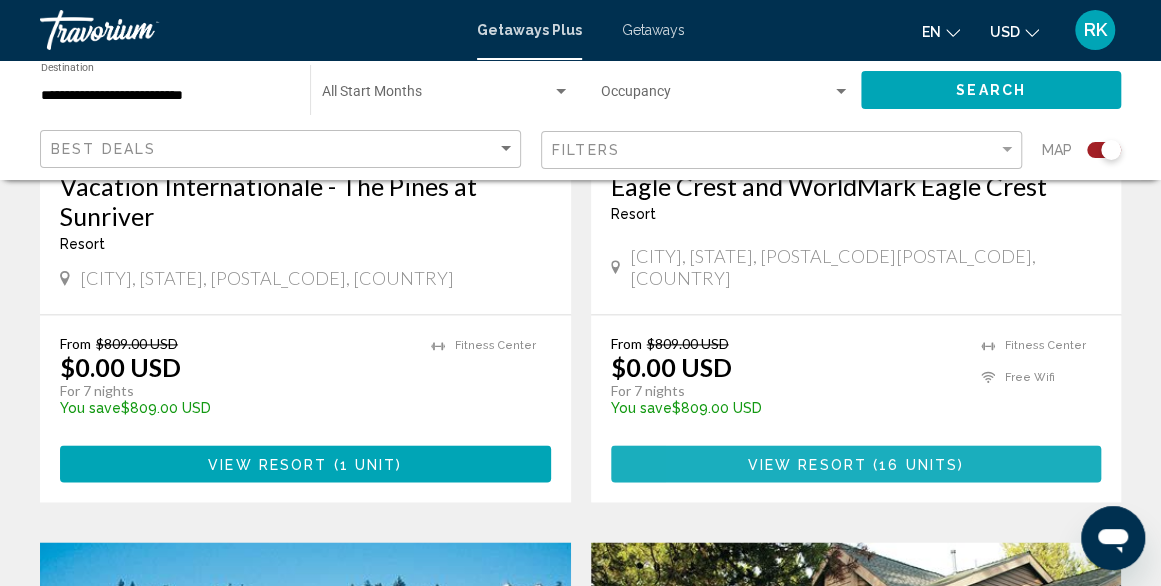 click on "View Resort" at bounding box center [807, 464] 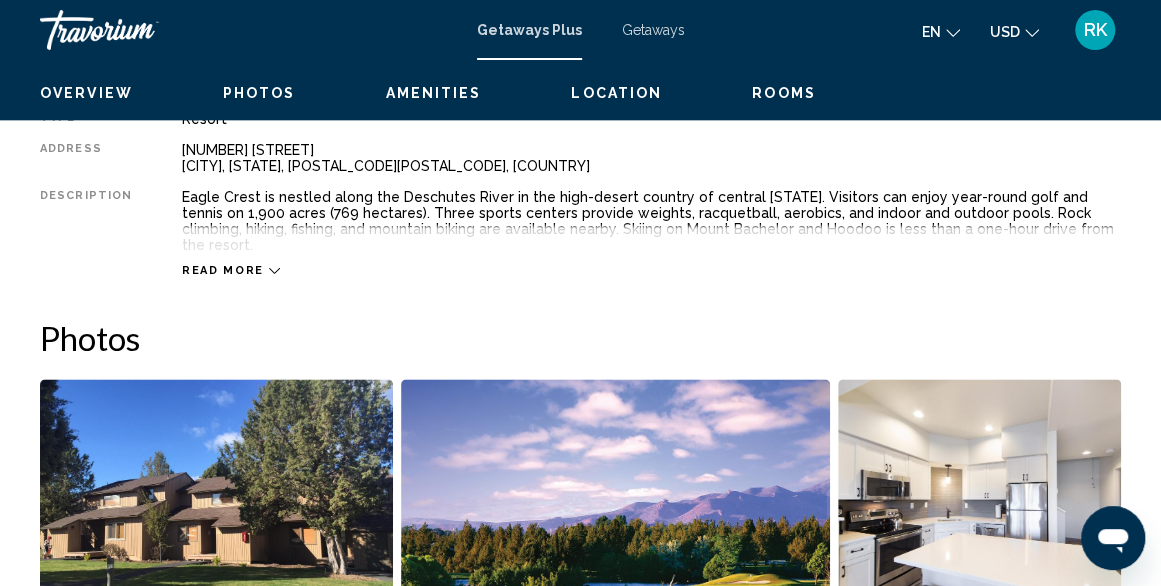 scroll, scrollTop: 242, scrollLeft: 0, axis: vertical 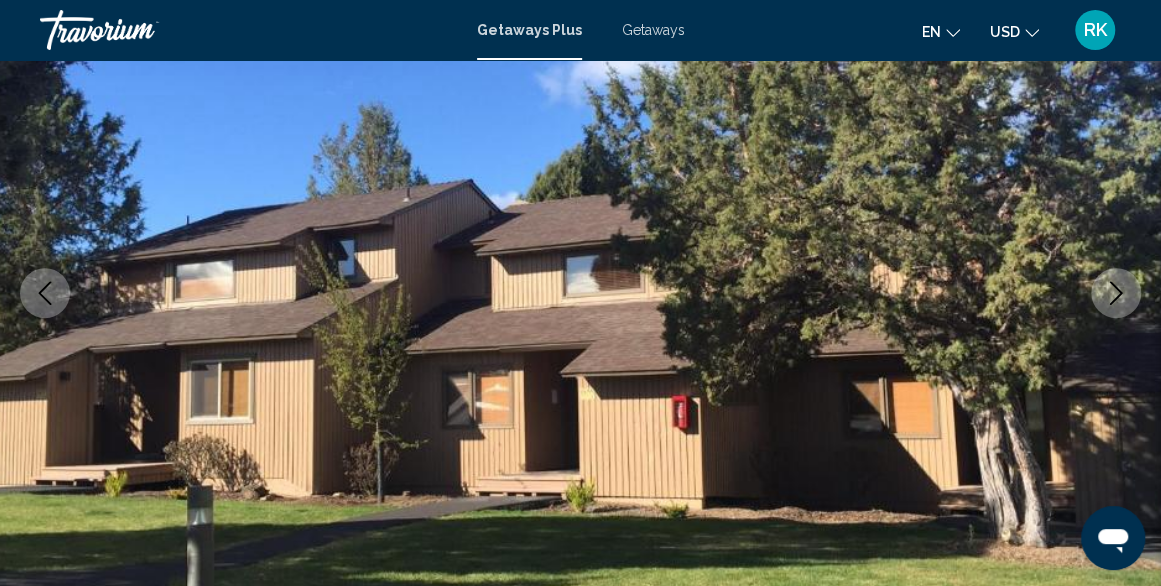 click 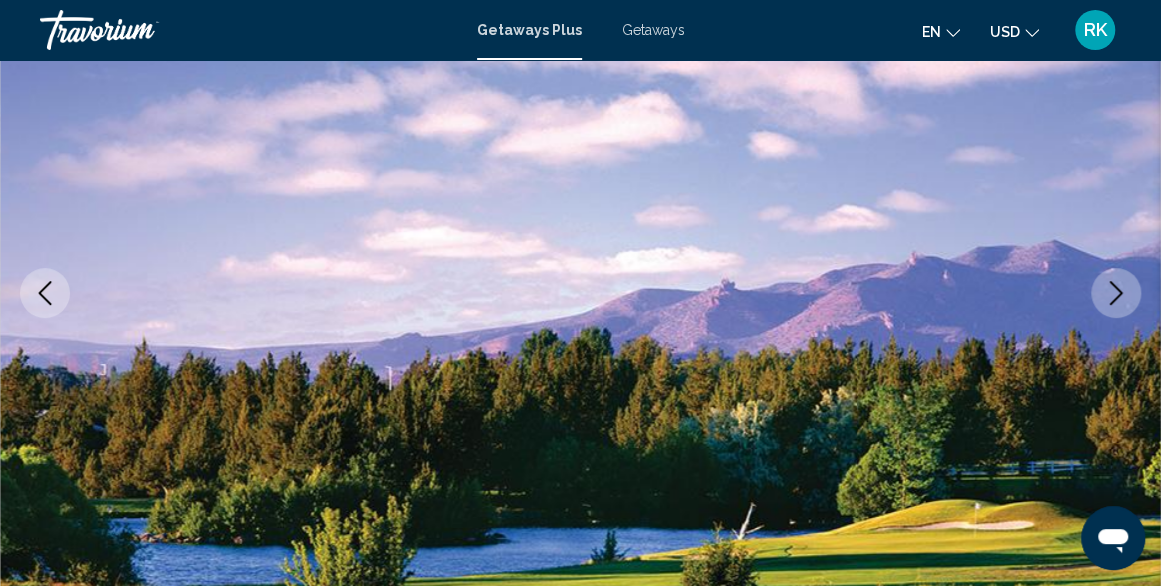 click 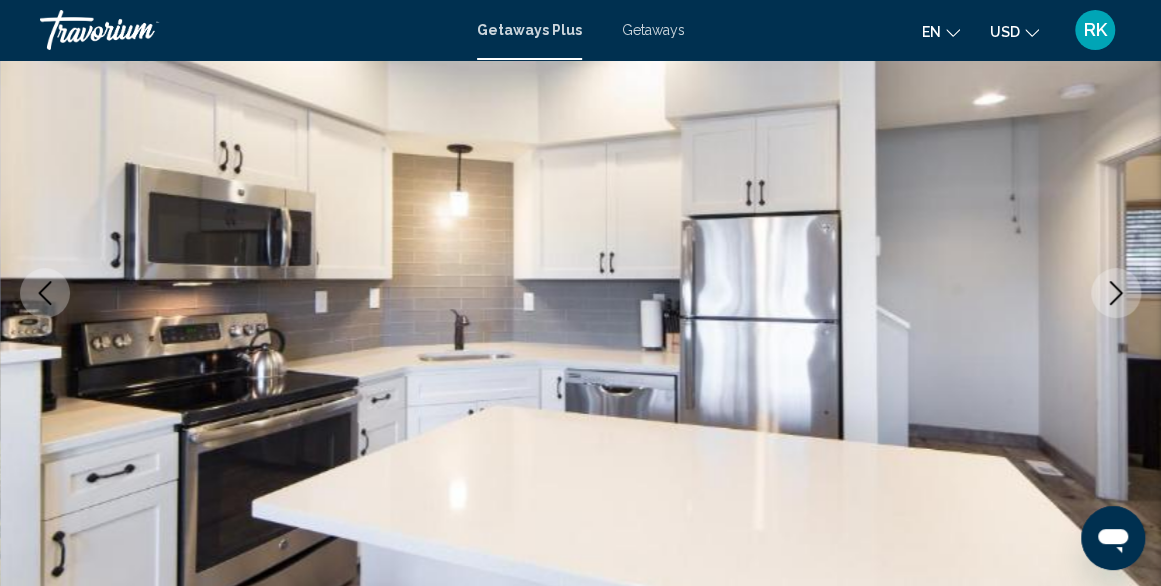 click 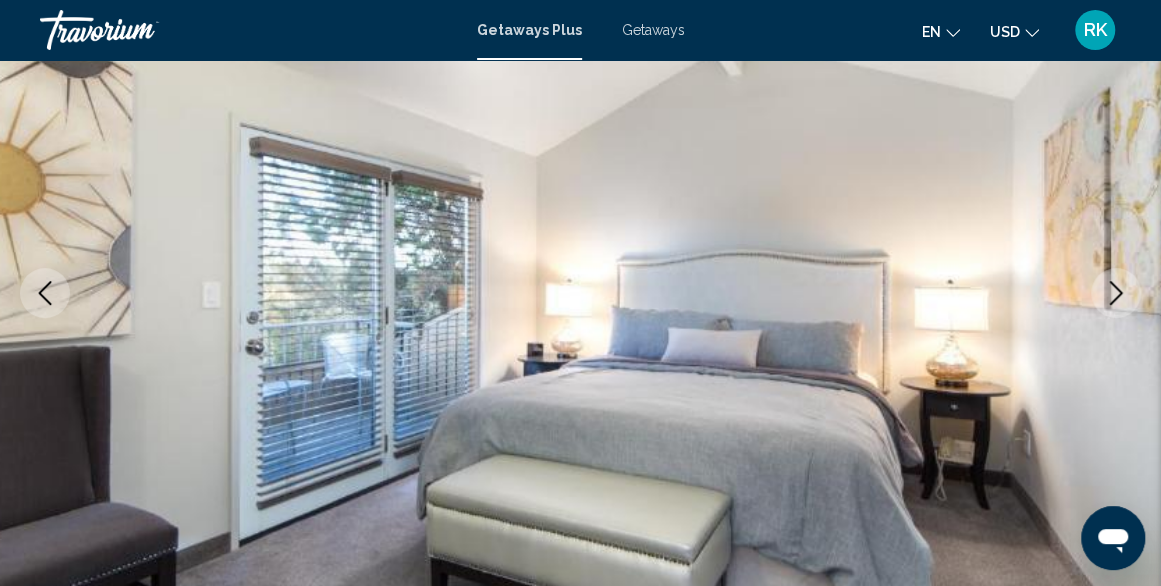 click 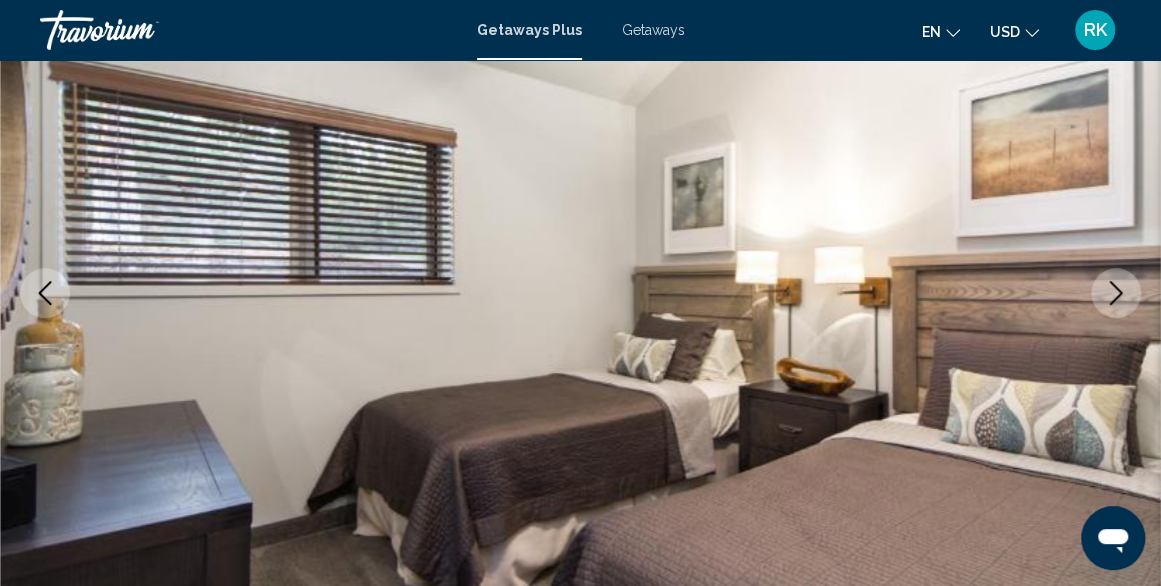 click 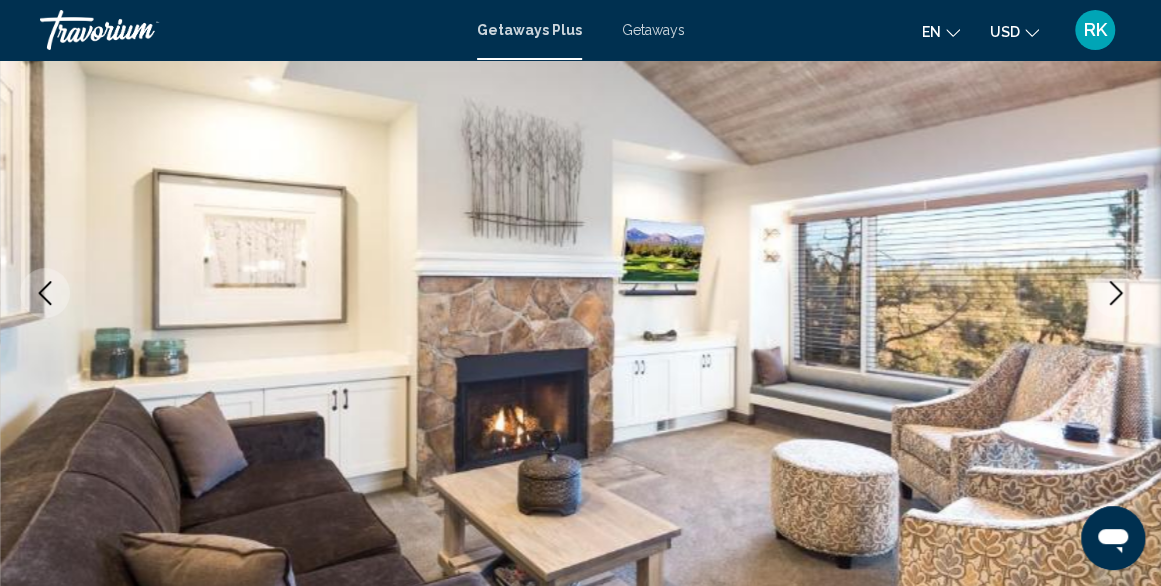 click 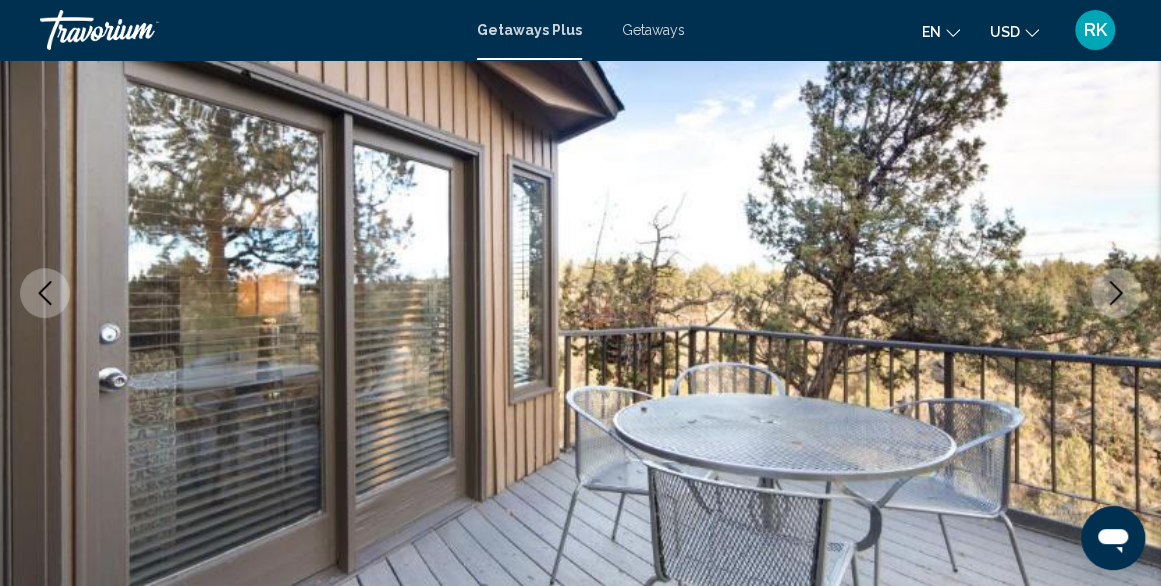 click 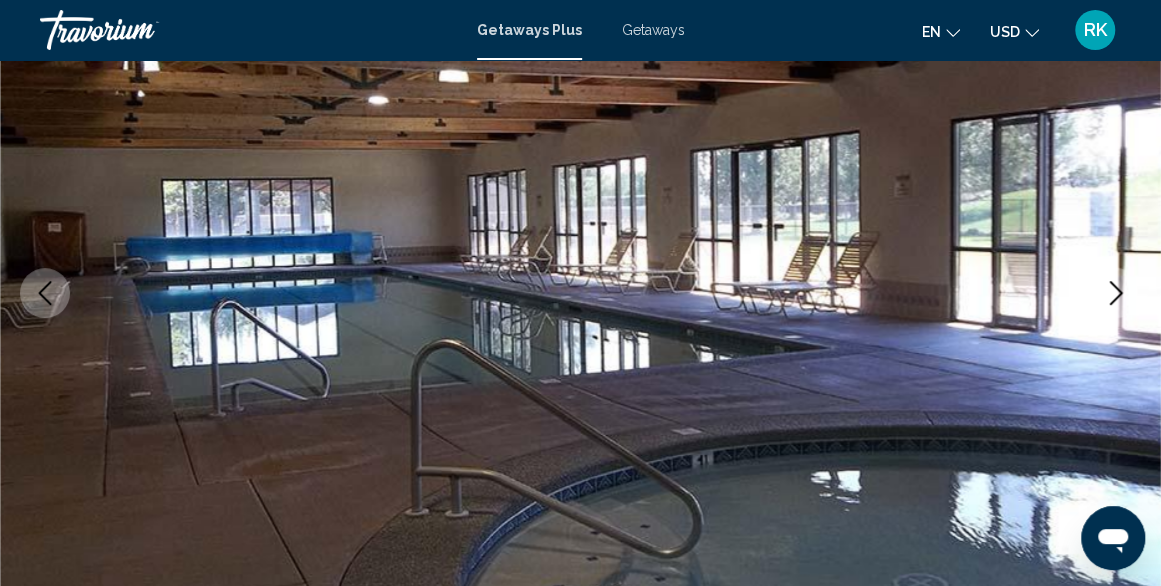 click 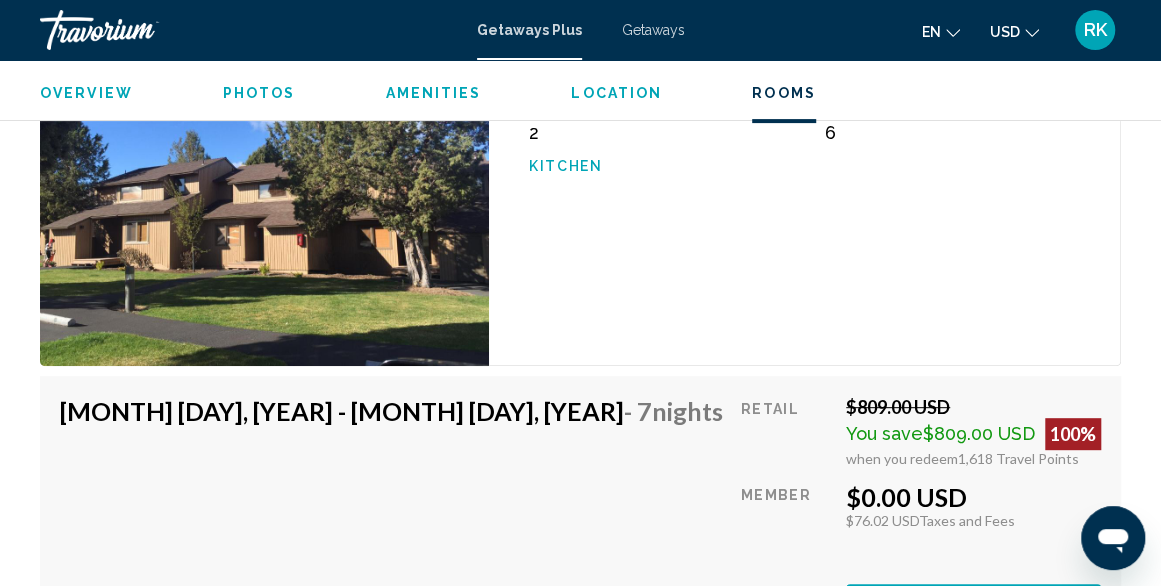 scroll, scrollTop: 3716, scrollLeft: 0, axis: vertical 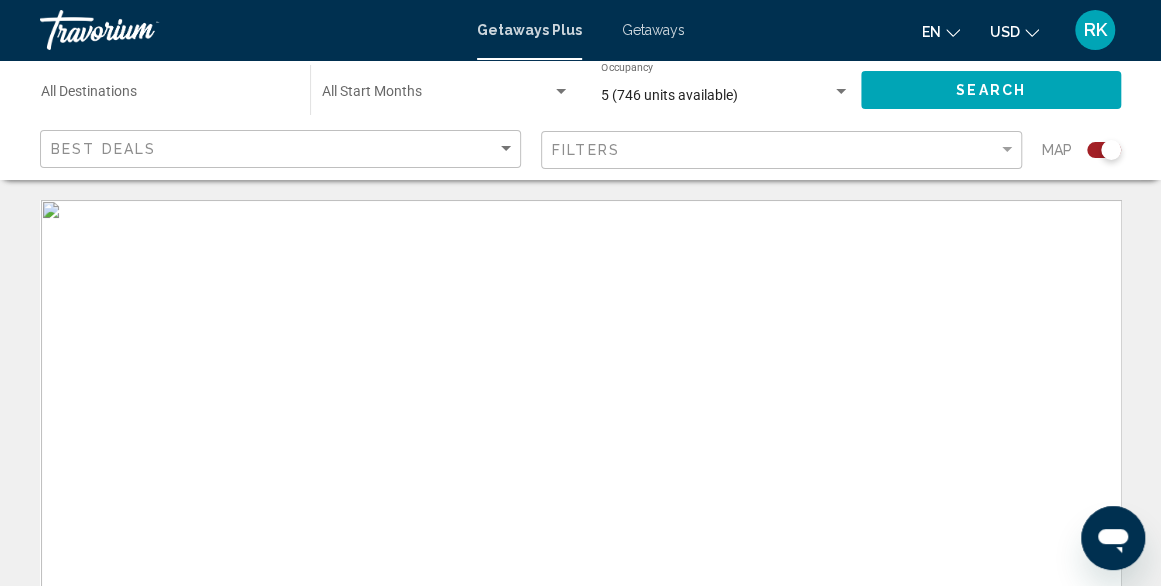 drag, startPoint x: 144, startPoint y: 77, endPoint x: 138, endPoint y: 87, distance: 11.661903 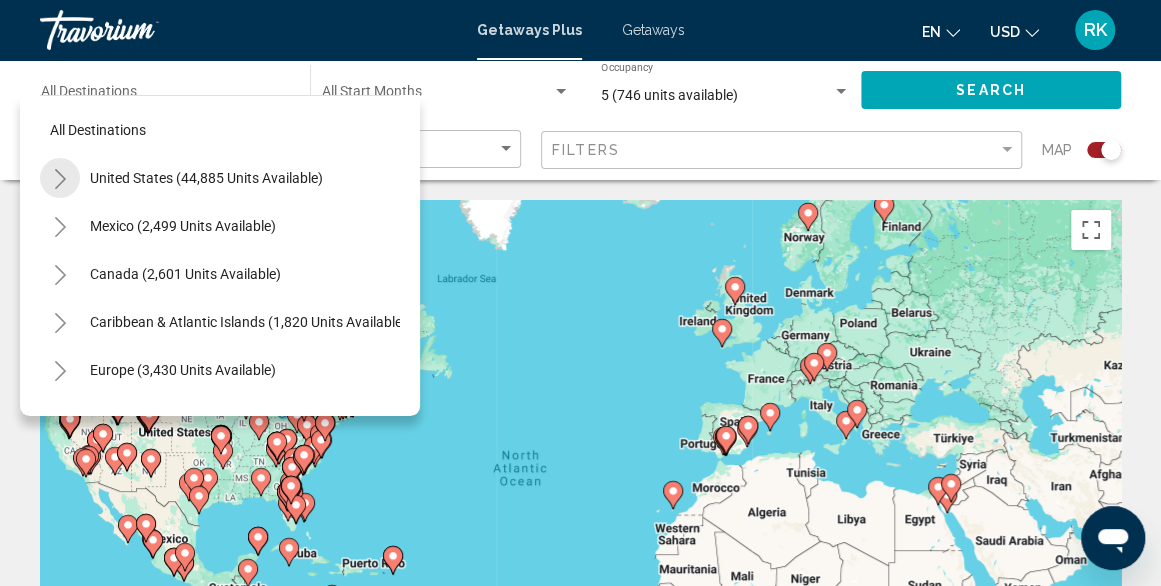 click 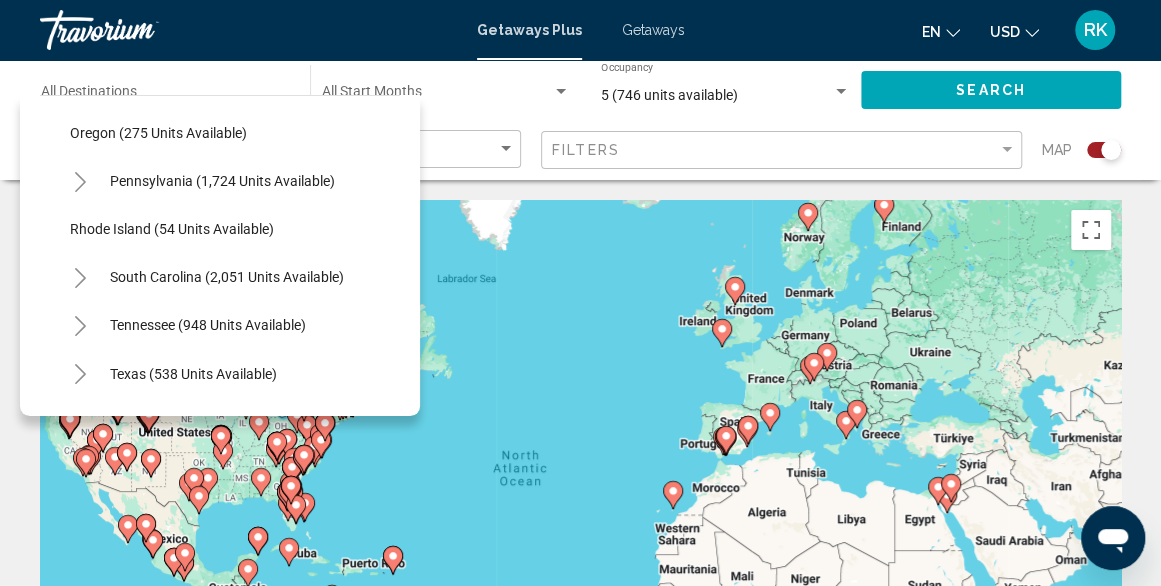 scroll, scrollTop: 1479, scrollLeft: 0, axis: vertical 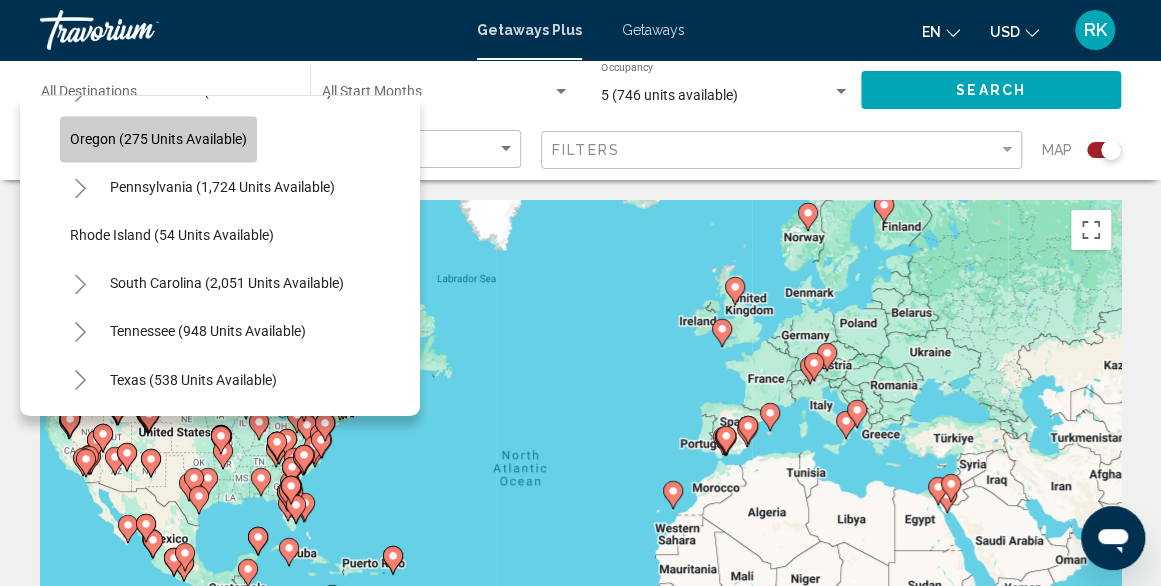 click on "Oregon (275 units available)" 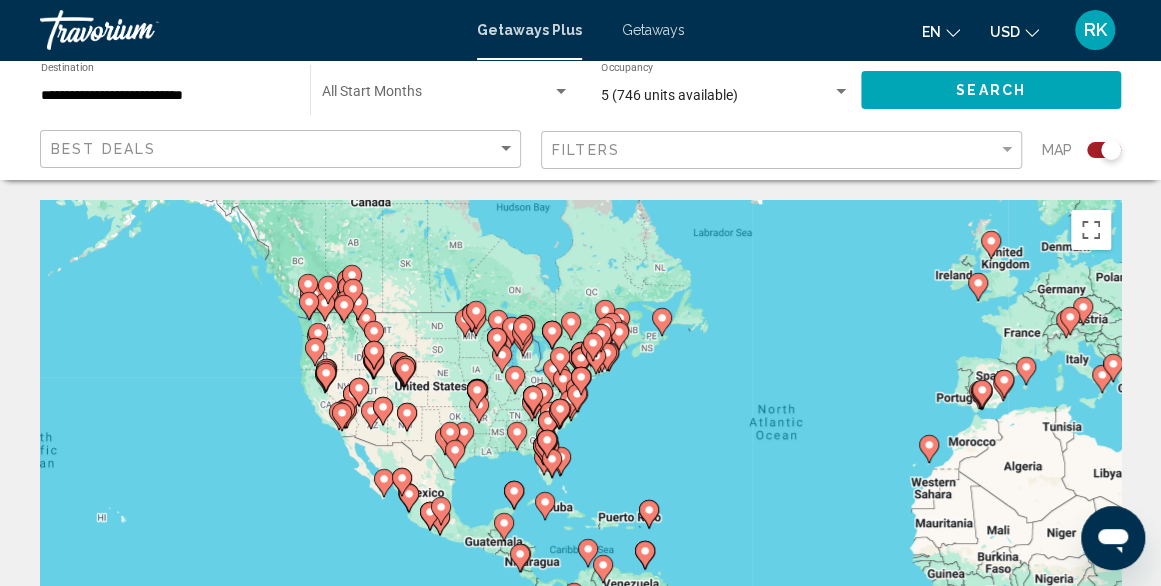 drag, startPoint x: 74, startPoint y: 326, endPoint x: 334, endPoint y: 279, distance: 264.21393 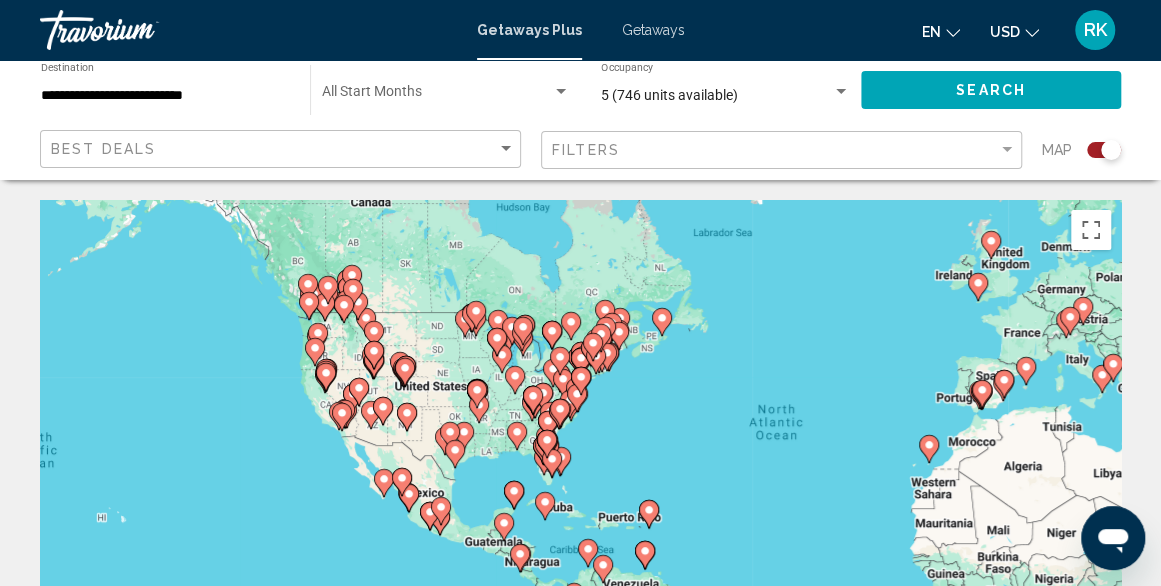 click on "Getaways" at bounding box center [653, 30] 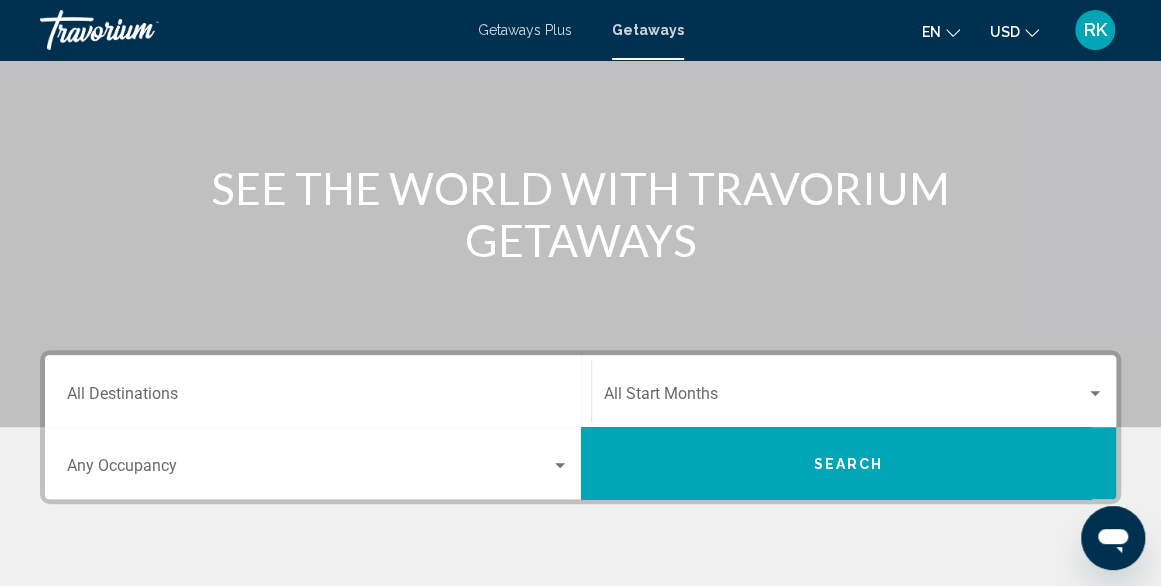 scroll, scrollTop: 171, scrollLeft: 0, axis: vertical 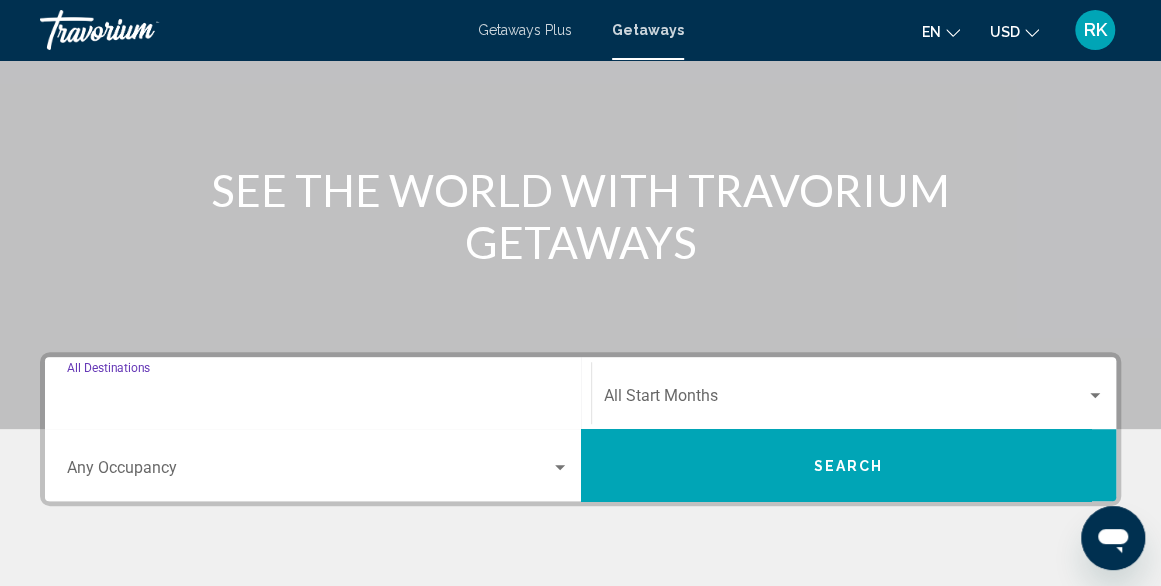 click on "Destination All Destinations" at bounding box center (318, 400) 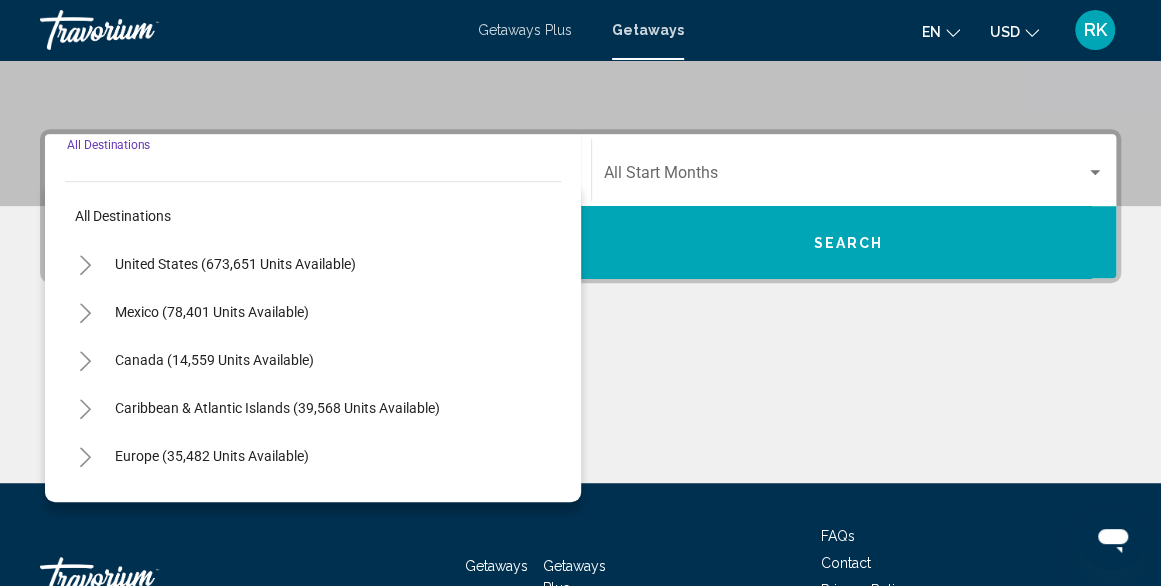 scroll, scrollTop: 458, scrollLeft: 0, axis: vertical 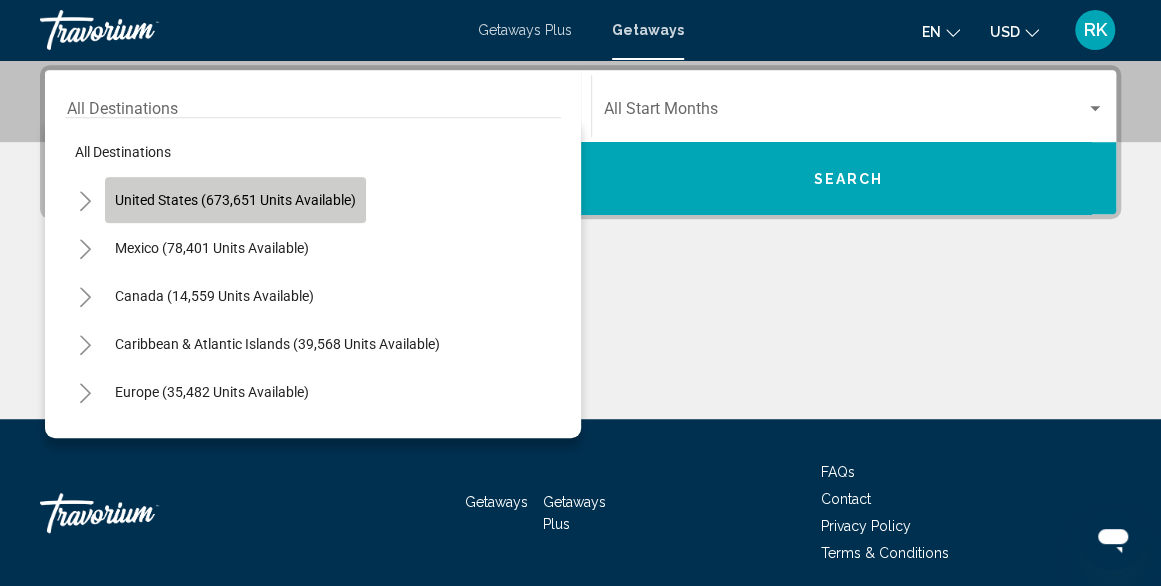 click on "United States (673,651 units available)" 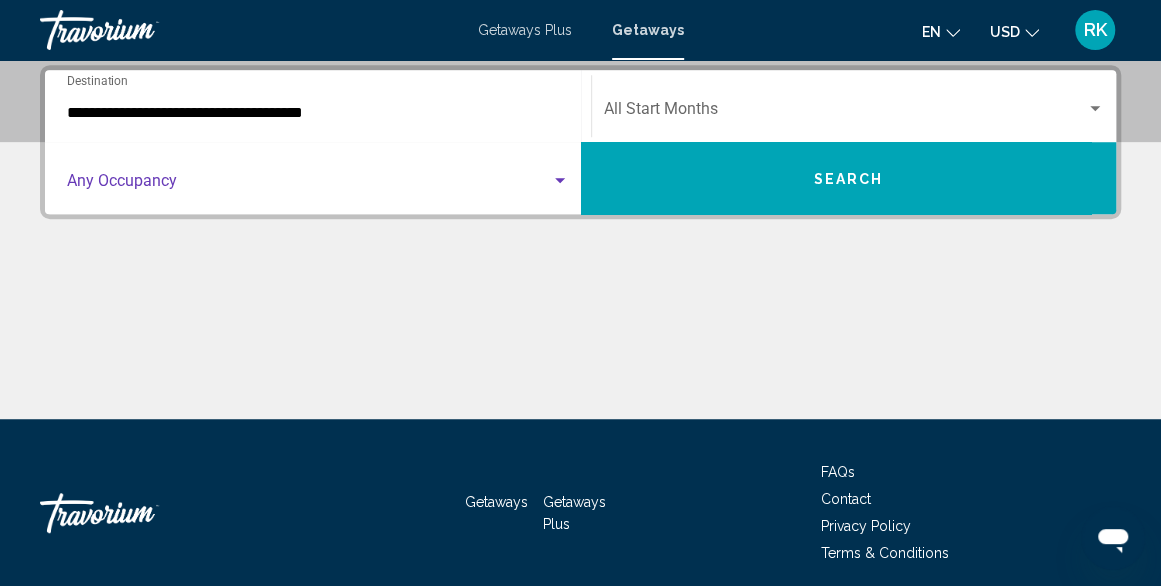 click at bounding box center [309, 185] 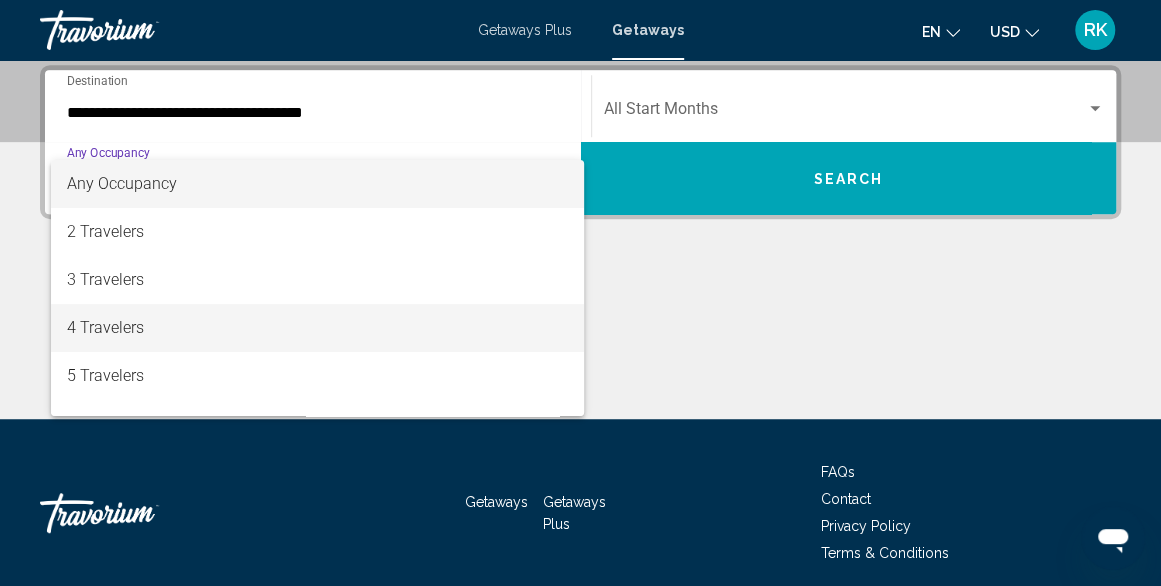 click on "4 Travelers" at bounding box center (318, 328) 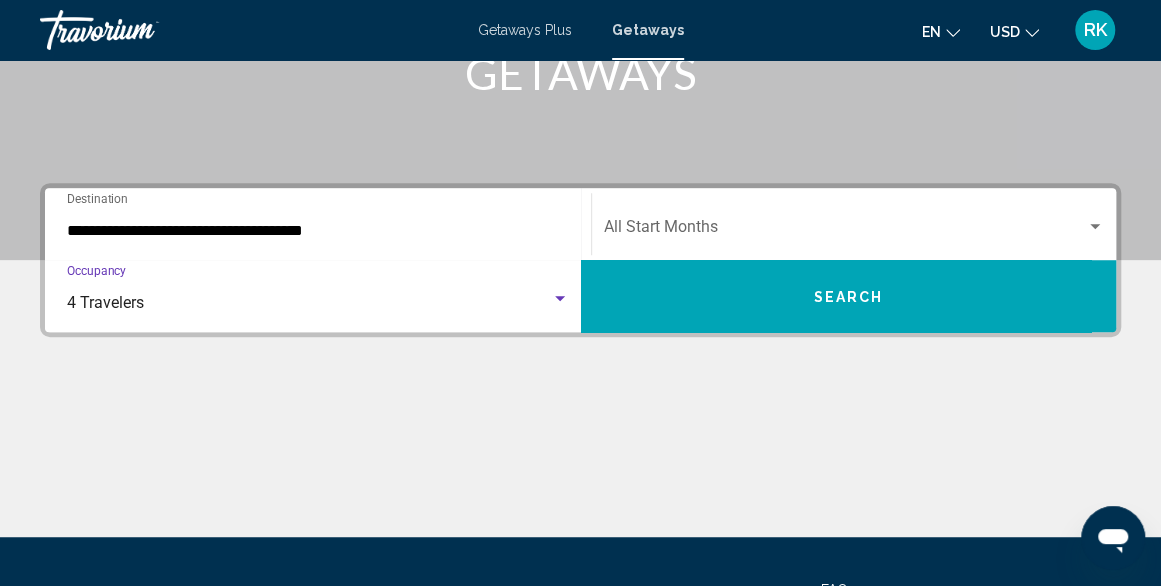 scroll, scrollTop: 340, scrollLeft: 0, axis: vertical 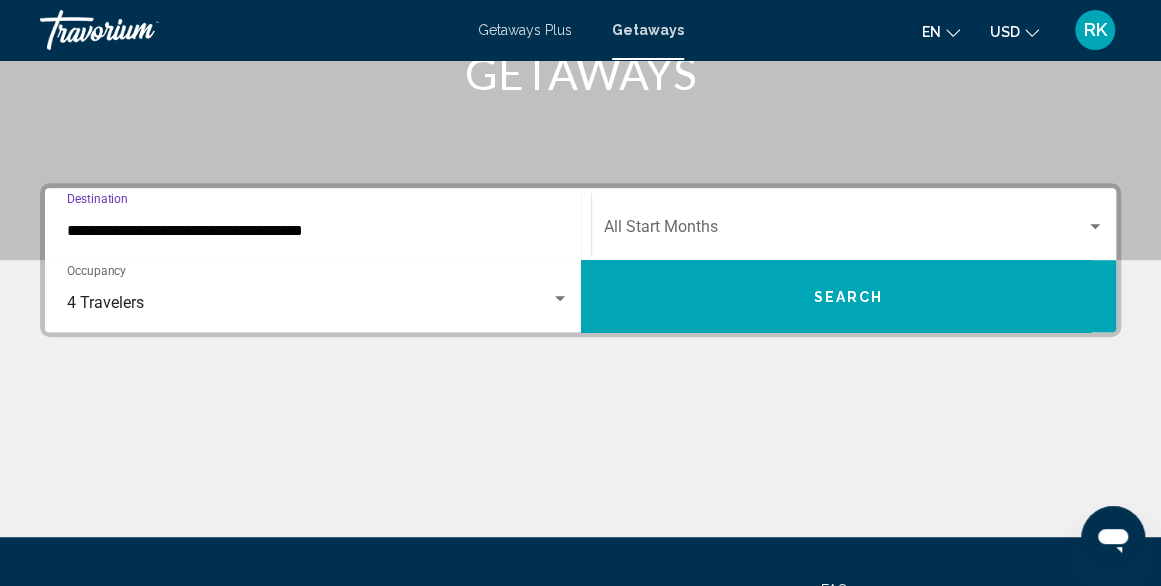 click on "**********" at bounding box center [318, 231] 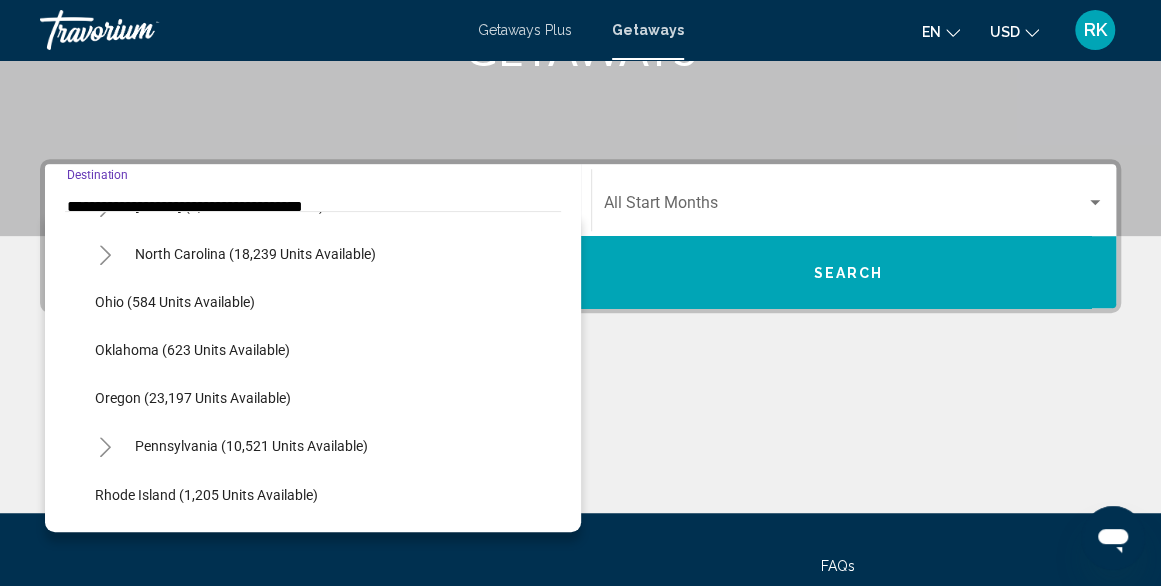 scroll, scrollTop: 1483, scrollLeft: 0, axis: vertical 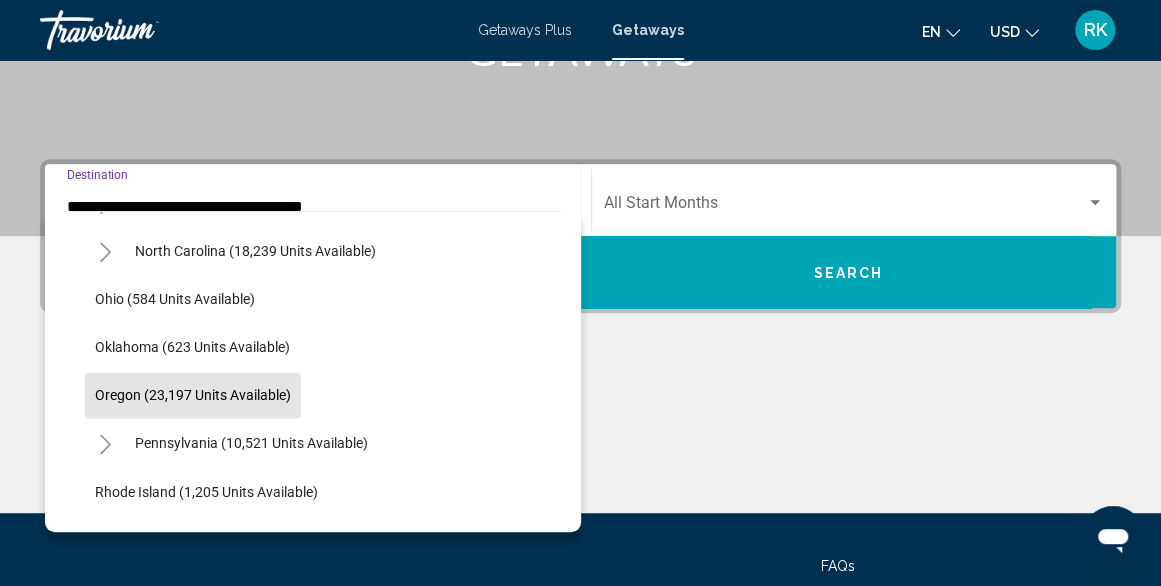 click on "Oregon (23,197 units available)" 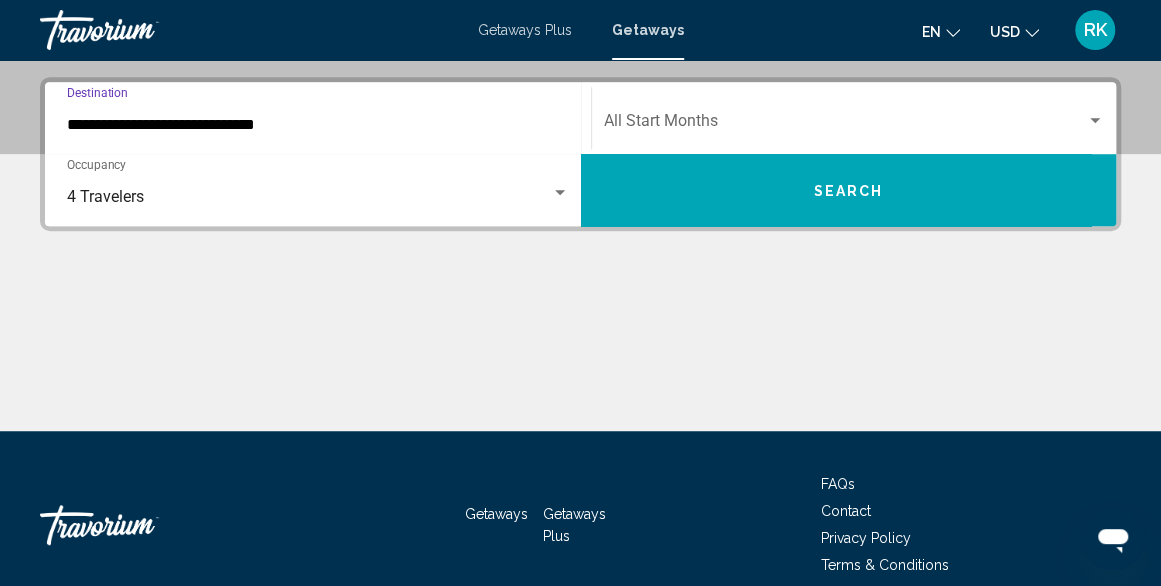 scroll, scrollTop: 458, scrollLeft: 0, axis: vertical 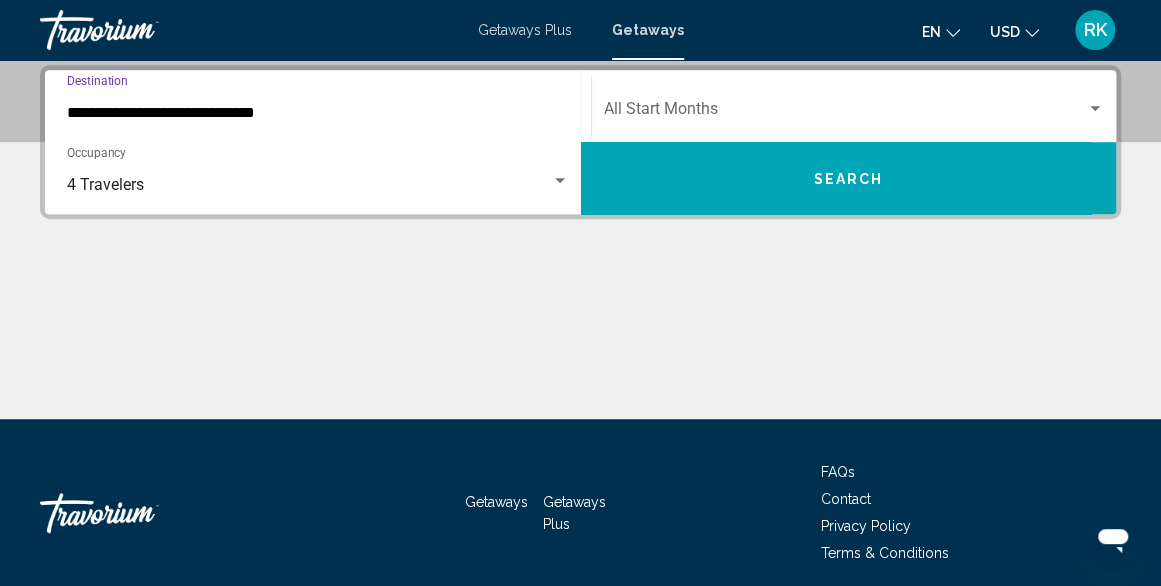 click on "Search" at bounding box center (849, 178) 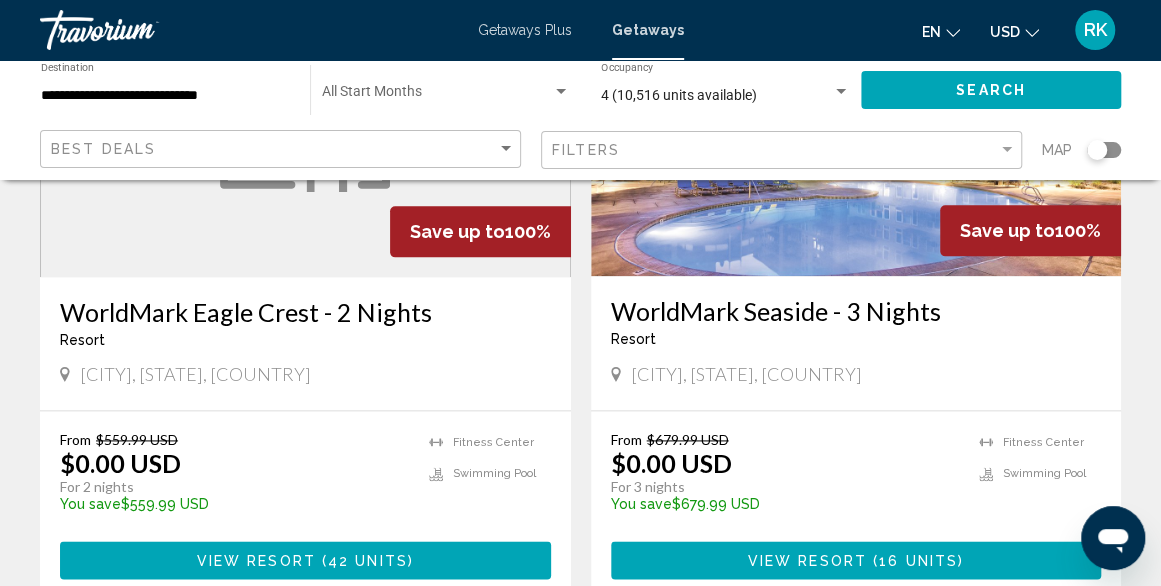 scroll, scrollTop: 1027, scrollLeft: 0, axis: vertical 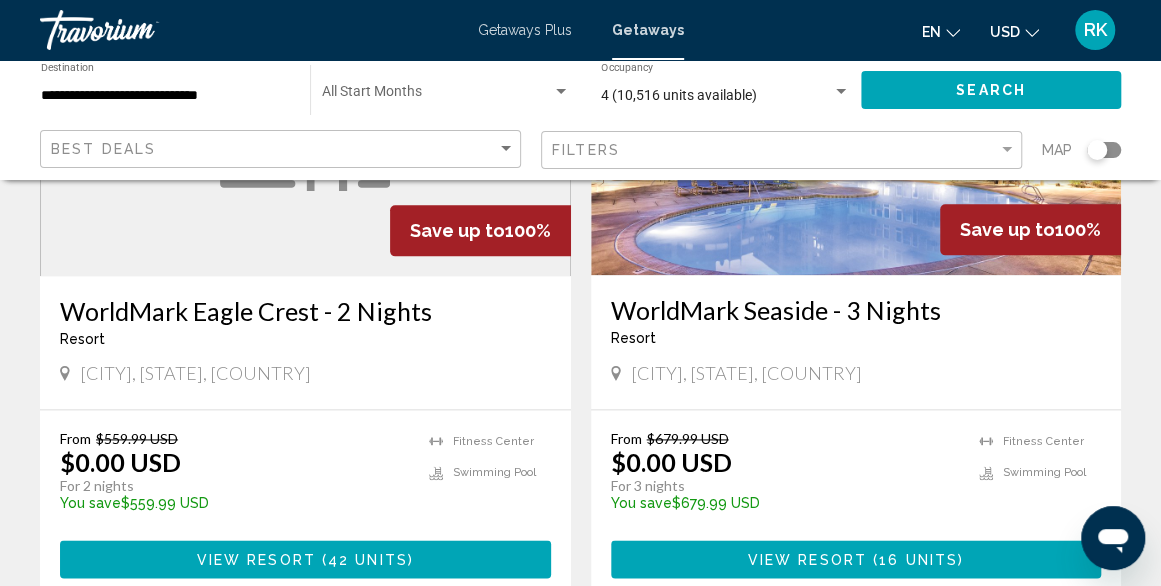 click on "View Resort" at bounding box center (807, 560) 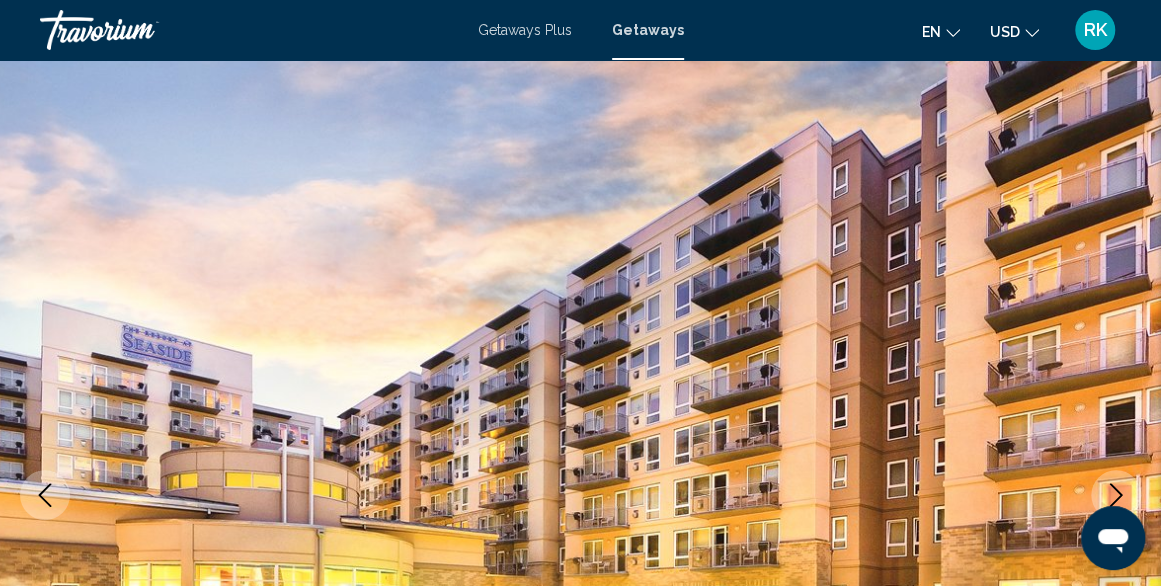 scroll, scrollTop: 39, scrollLeft: 0, axis: vertical 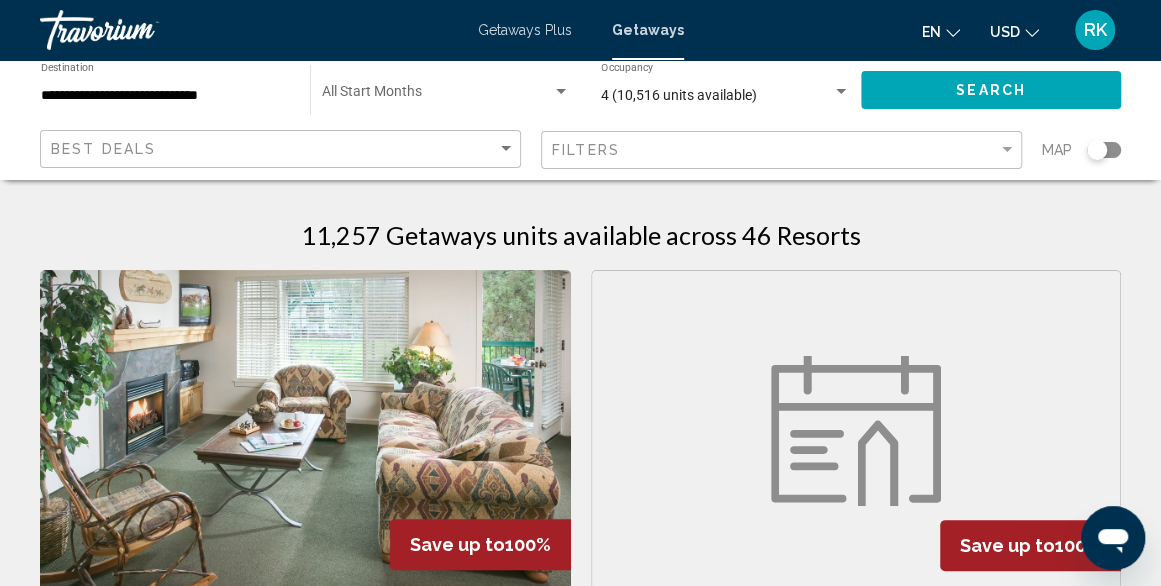 click on "RK" at bounding box center (1095, 30) 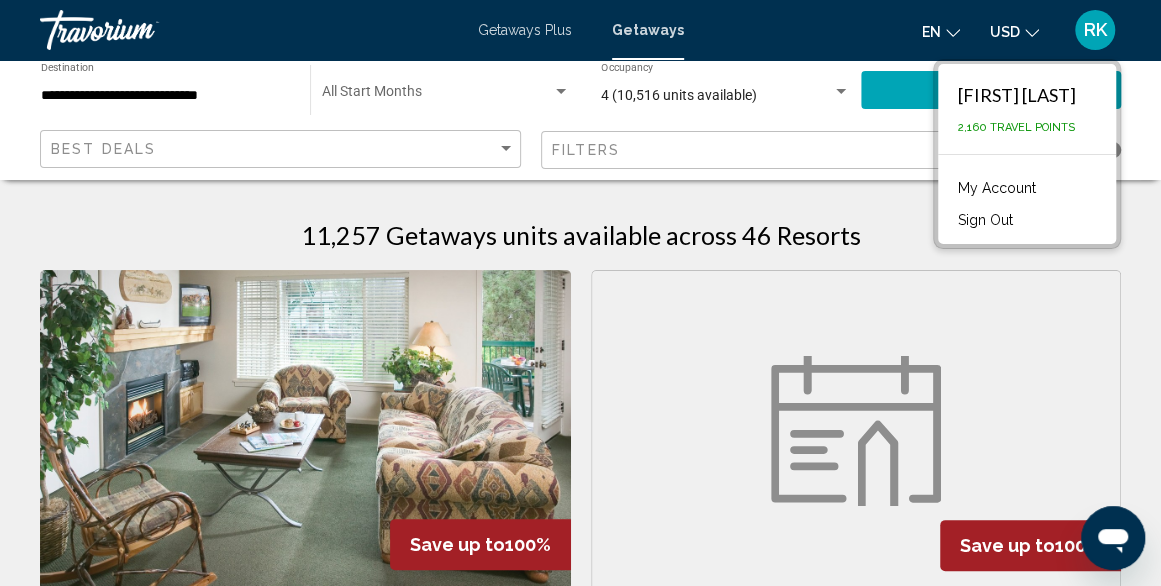drag, startPoint x: 1088, startPoint y: 29, endPoint x: 990, endPoint y: 164, distance: 166.82027 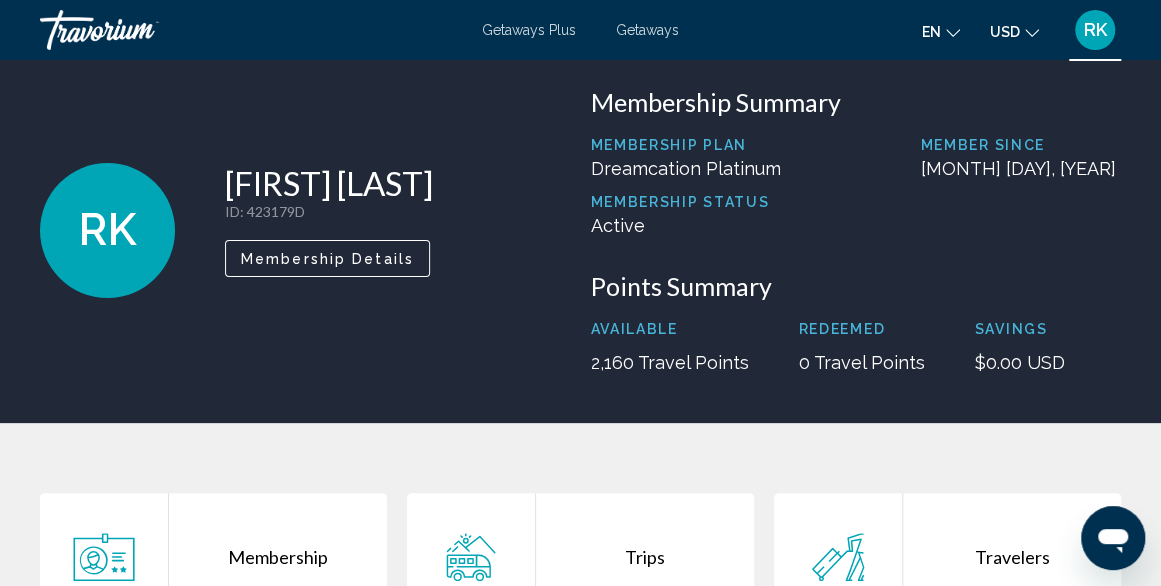 scroll, scrollTop: 0, scrollLeft: 0, axis: both 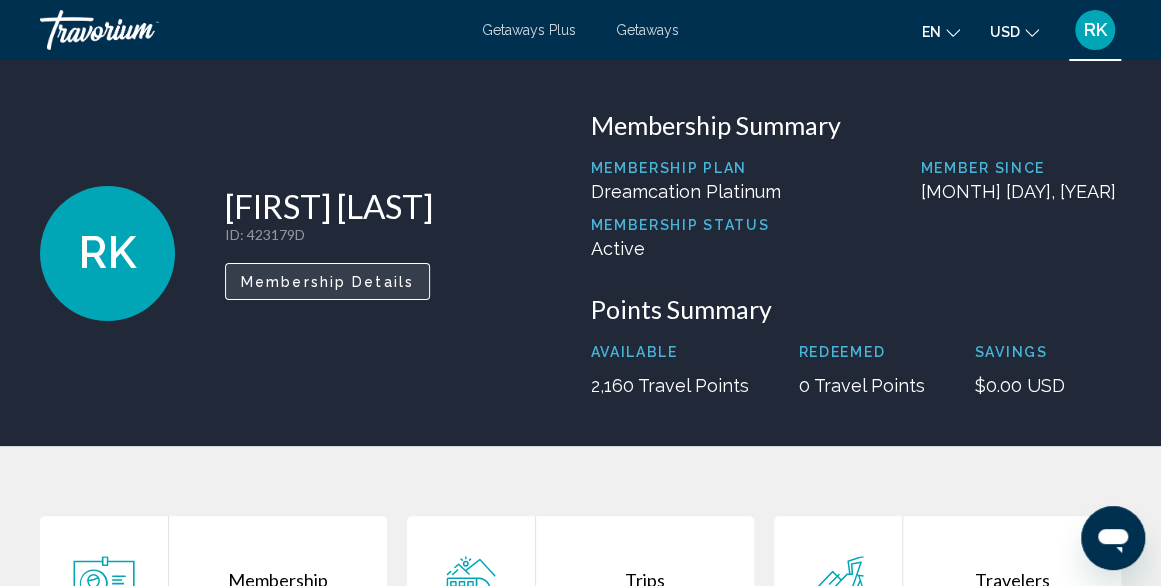 click on "Membership Details" at bounding box center [327, 282] 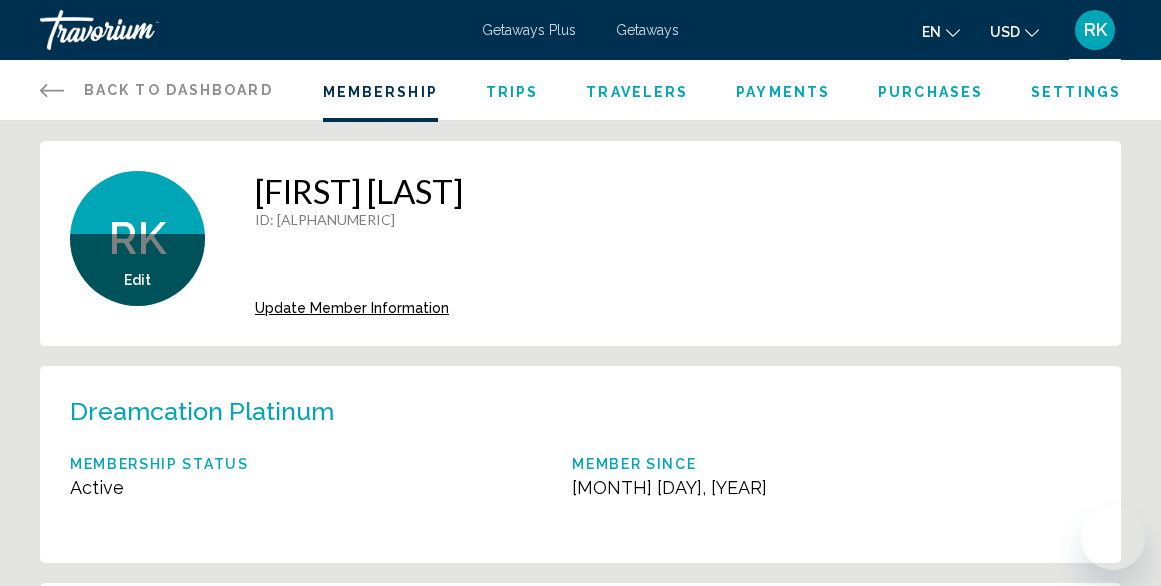 scroll, scrollTop: 0, scrollLeft: 0, axis: both 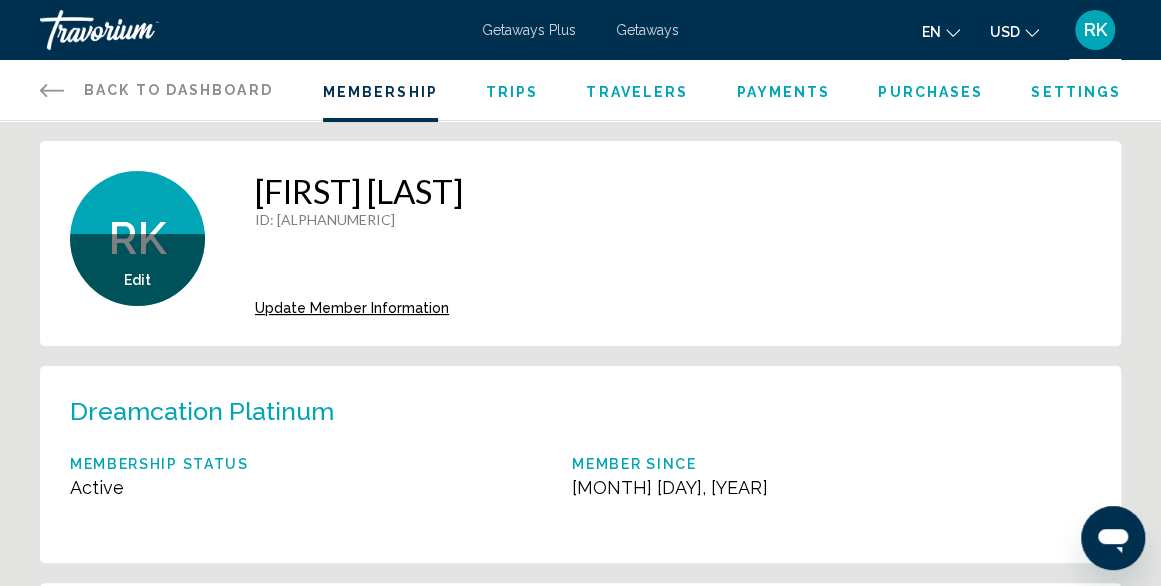 click at bounding box center (140, 30) 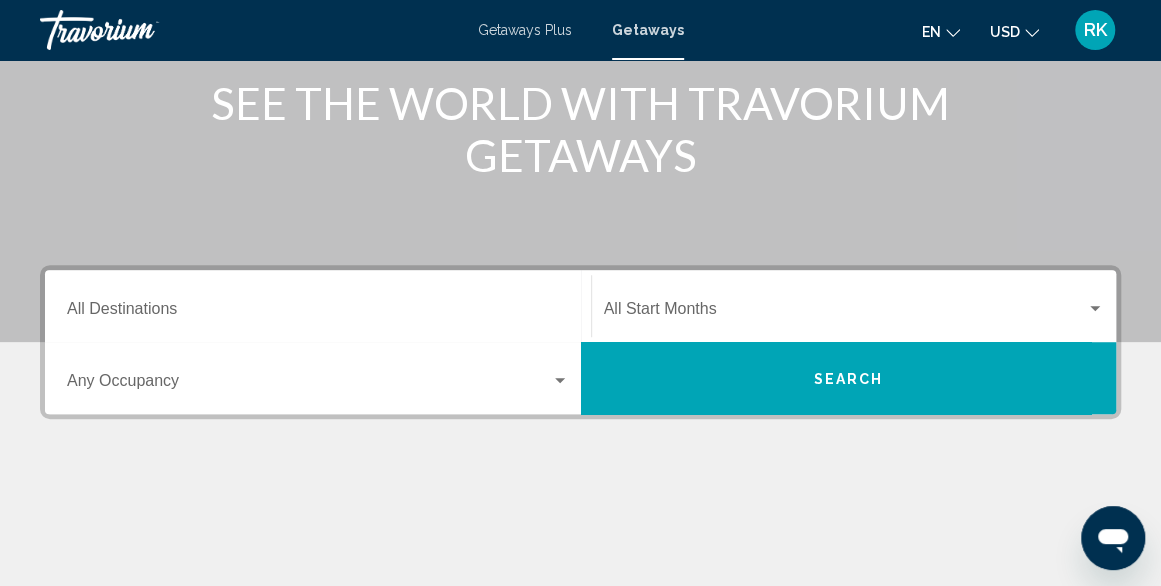 scroll, scrollTop: 306, scrollLeft: 0, axis: vertical 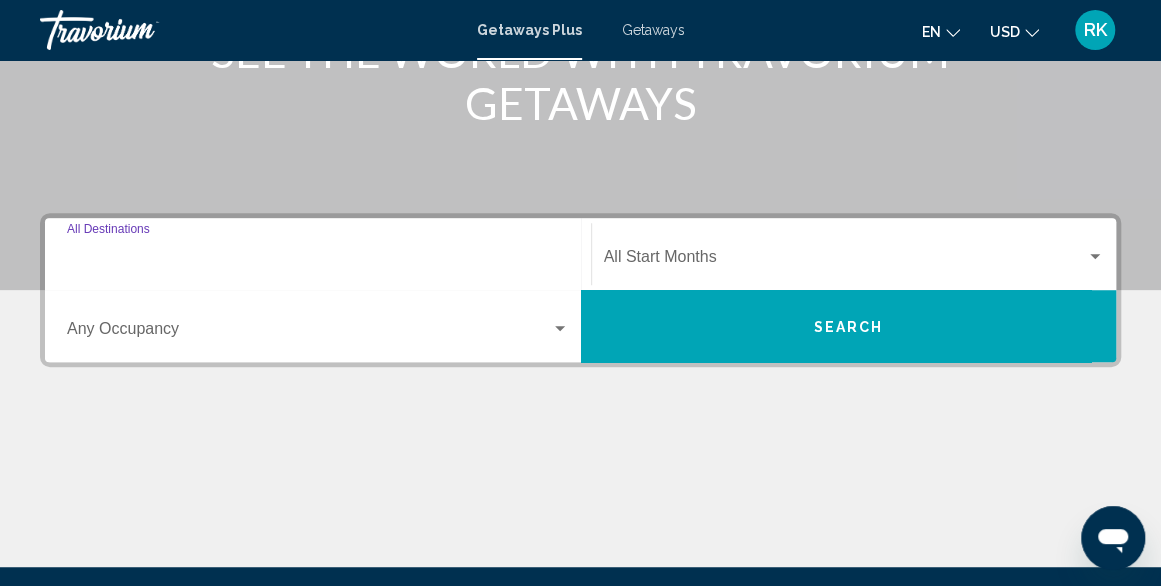 click on "Destination All Destinations" at bounding box center [318, 261] 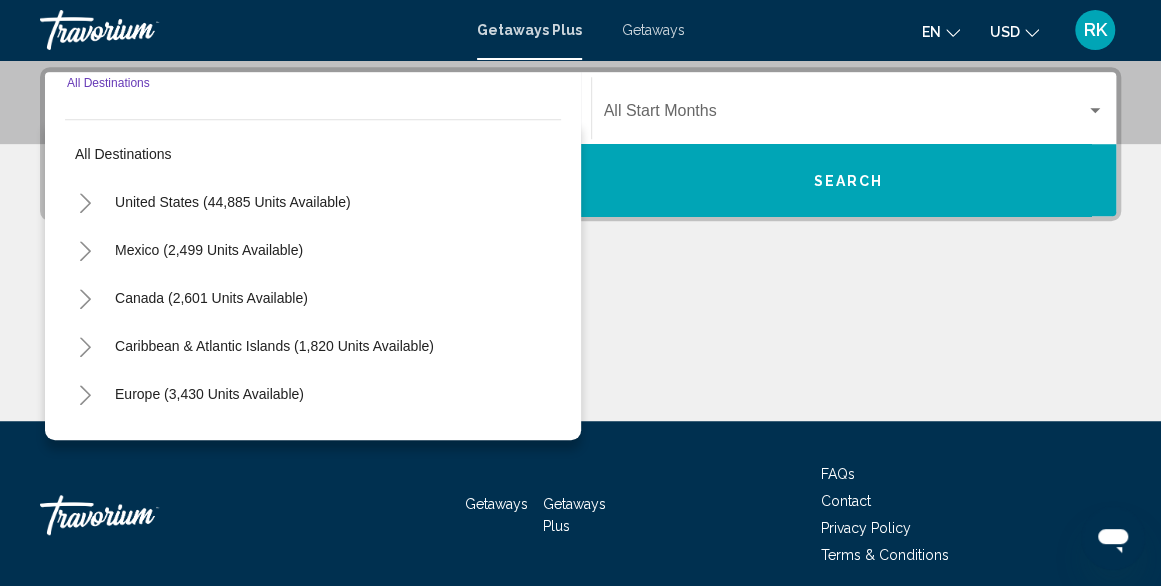 scroll, scrollTop: 458, scrollLeft: 0, axis: vertical 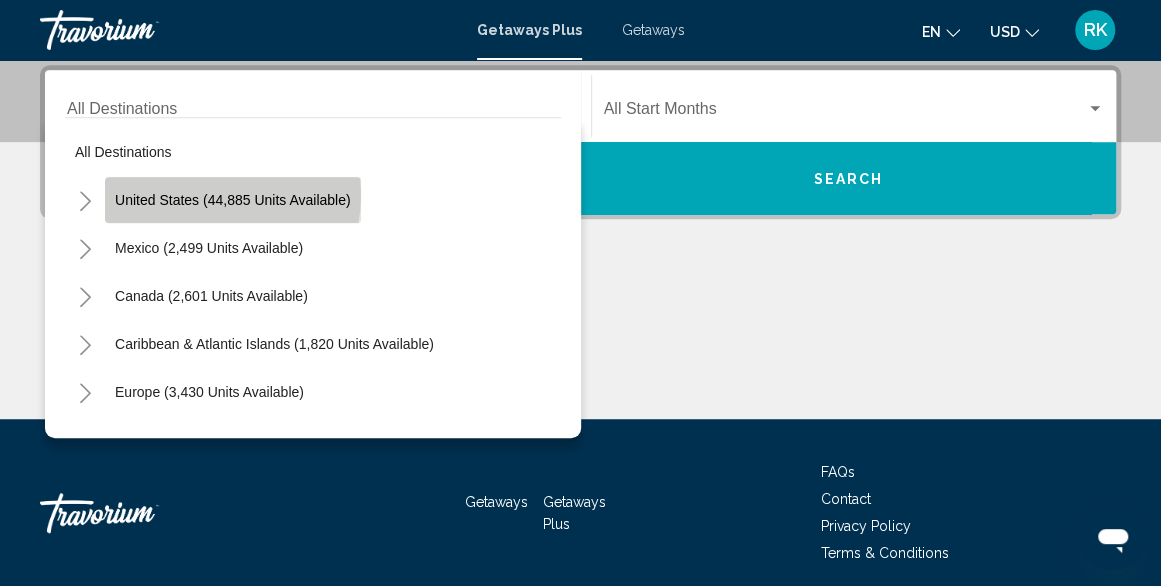 click on "United States (44,885 units available)" 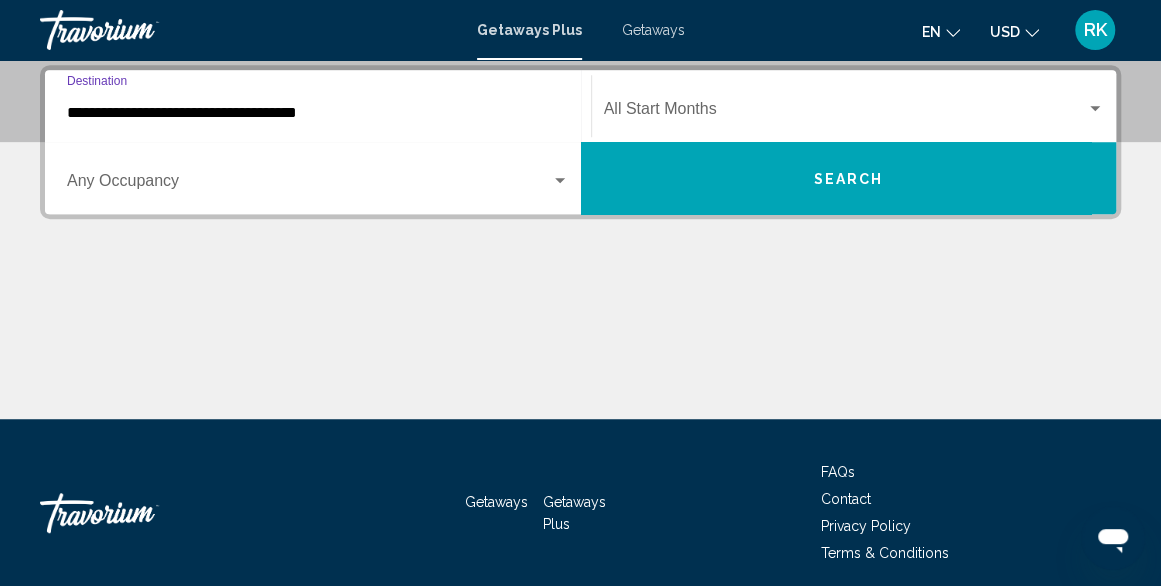 click on "**********" at bounding box center (318, 113) 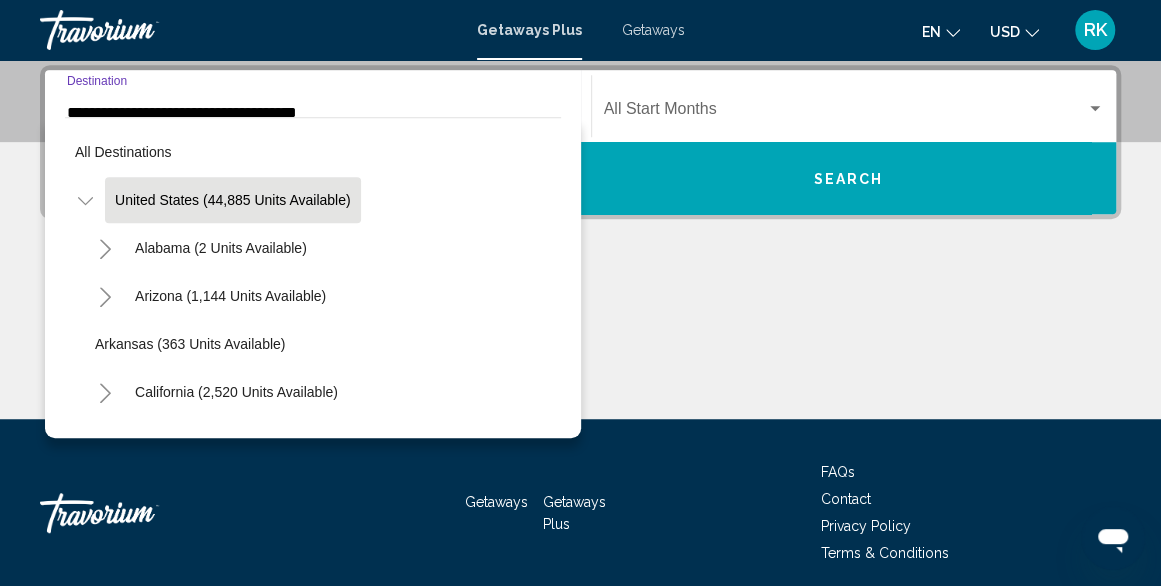 scroll, scrollTop: 364, scrollLeft: 0, axis: vertical 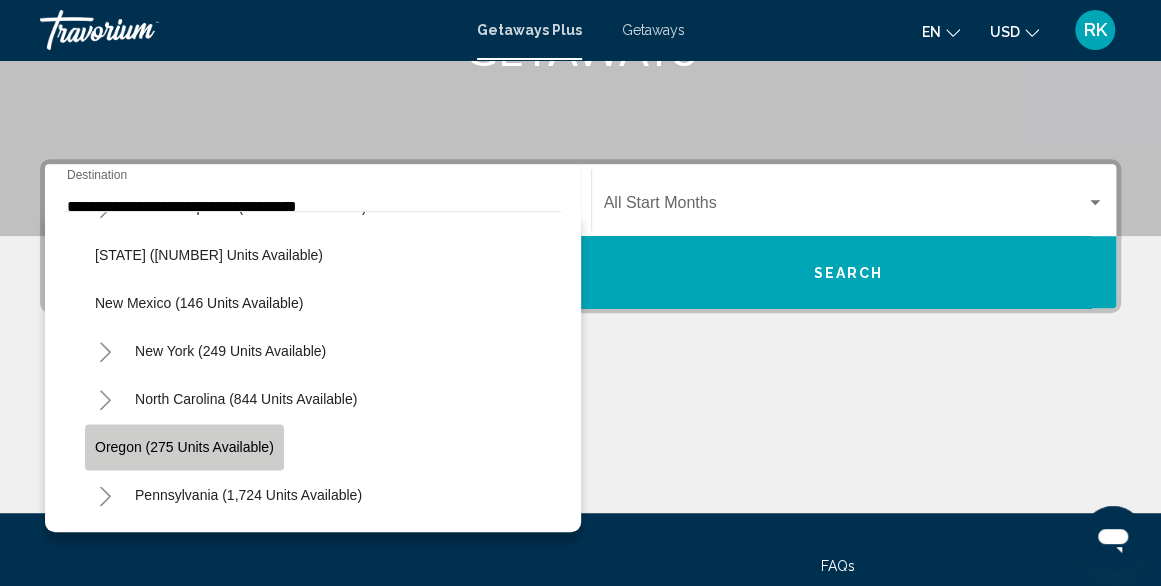 click on "Oregon (275 units available)" 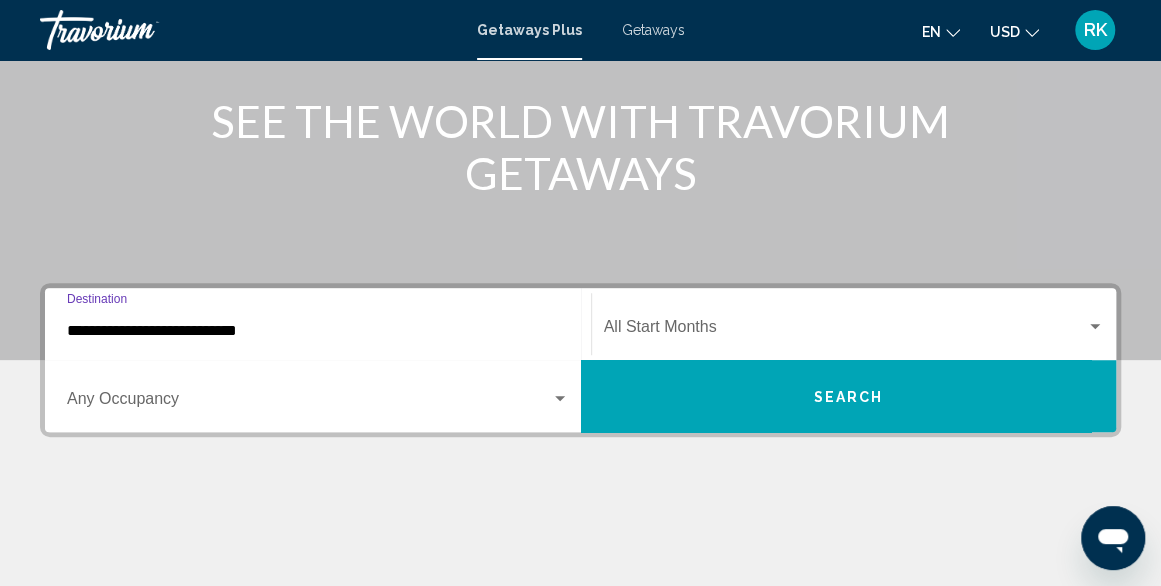 scroll, scrollTop: 240, scrollLeft: 0, axis: vertical 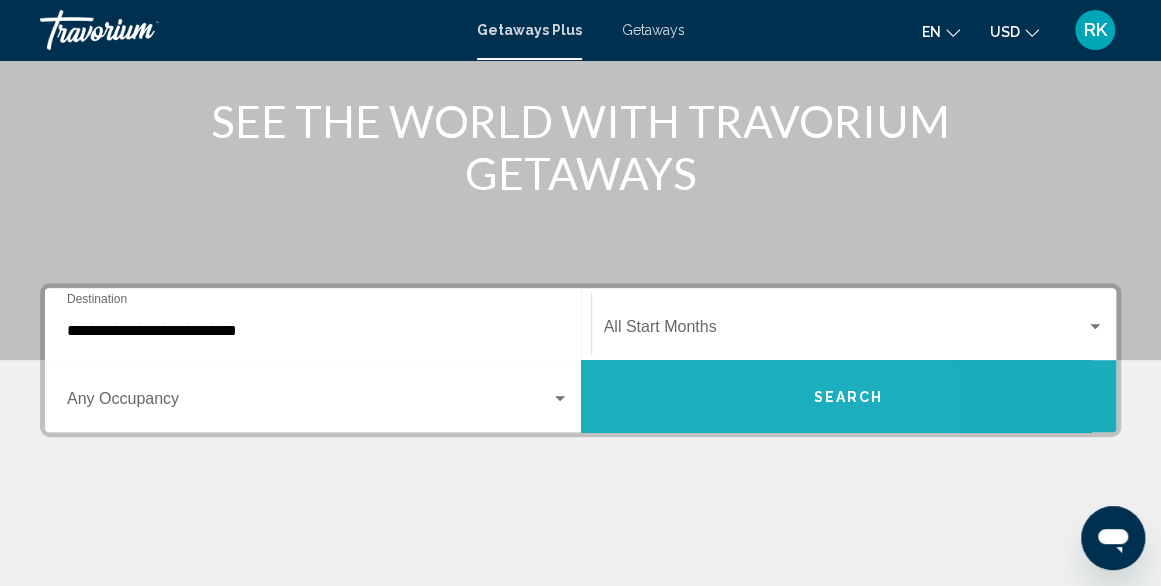click on "Search" at bounding box center [849, 396] 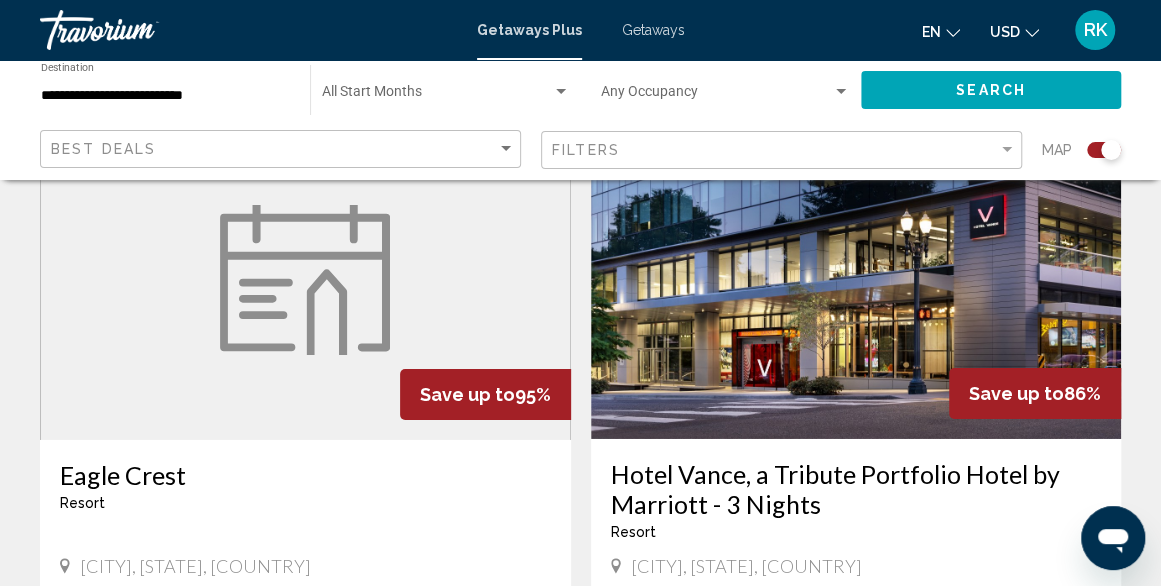 scroll, scrollTop: 2843, scrollLeft: 0, axis: vertical 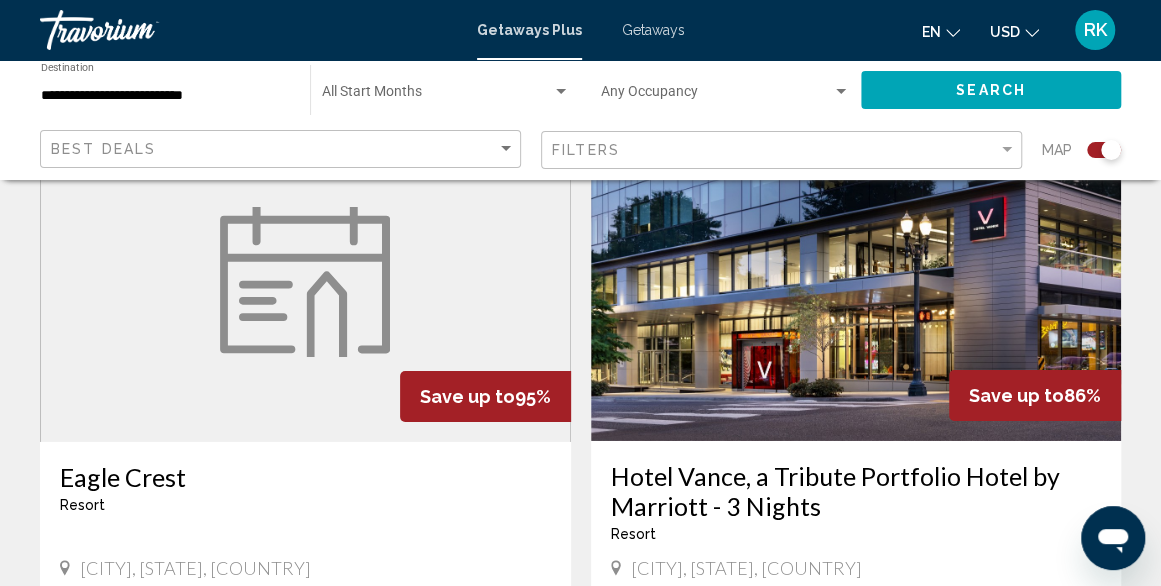 click at bounding box center (856, 281) 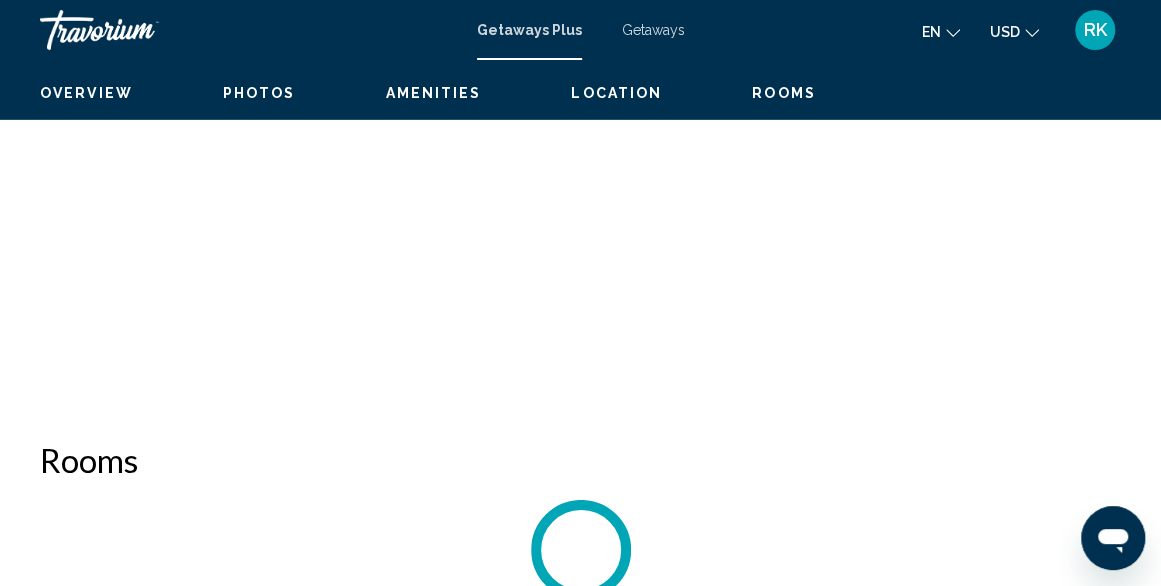 scroll, scrollTop: 242, scrollLeft: 0, axis: vertical 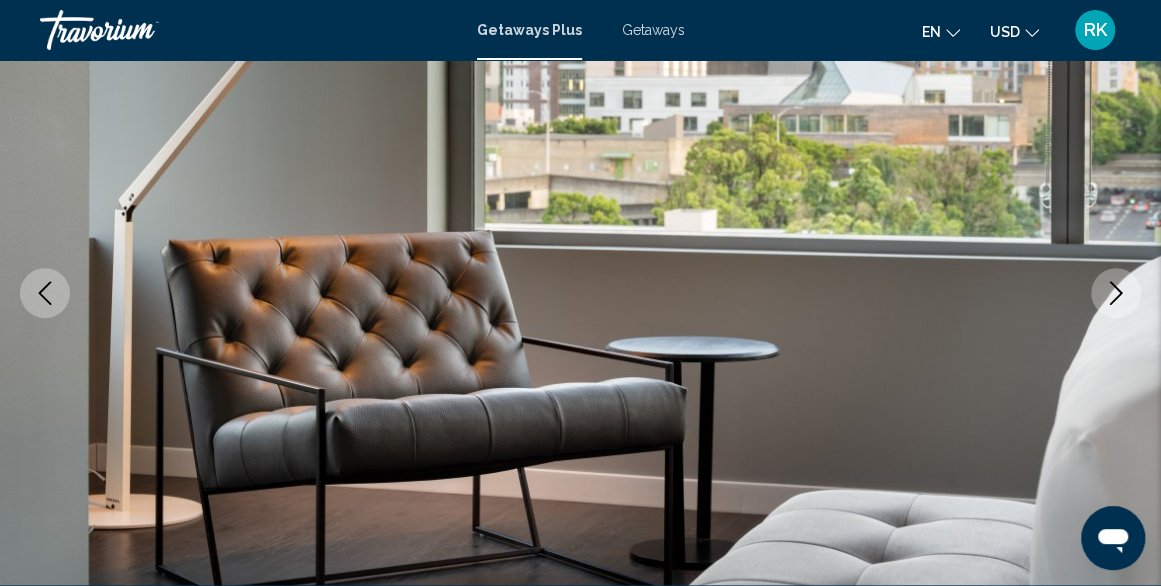 click 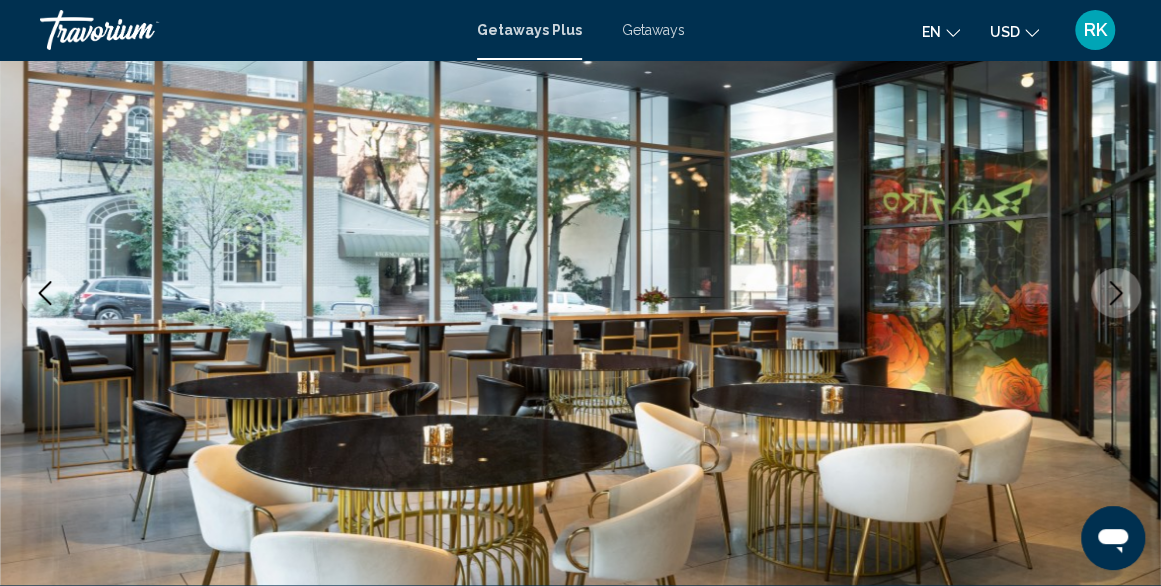 click 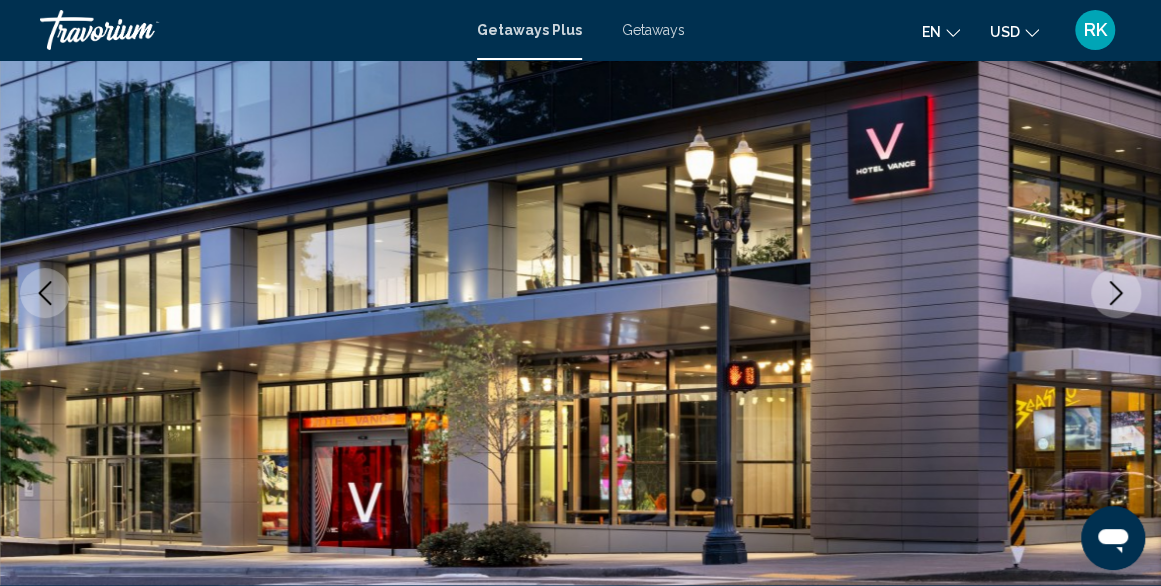 click 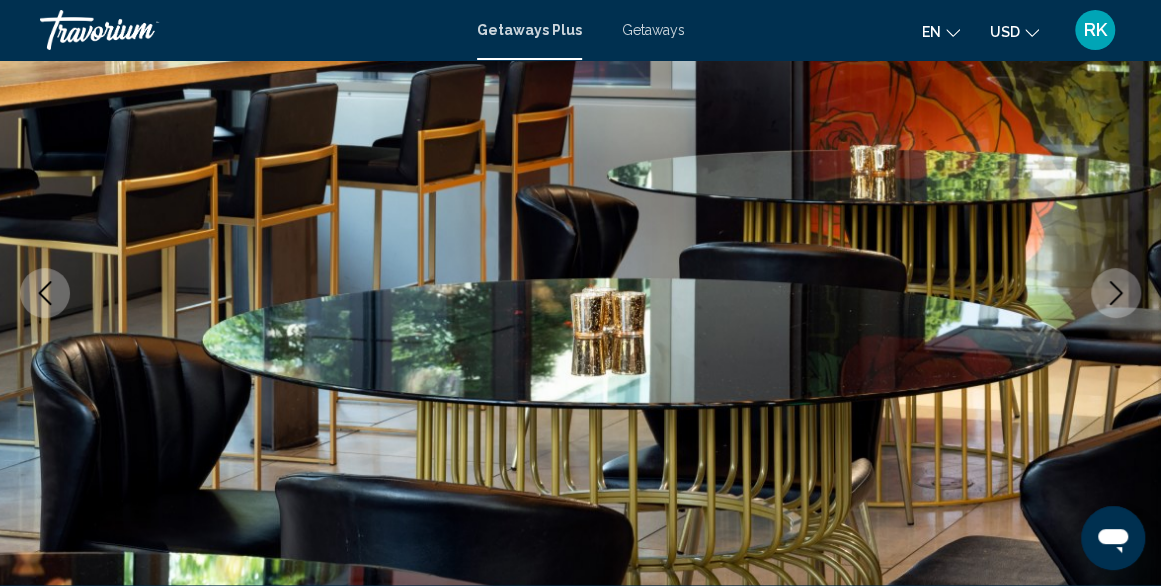 click 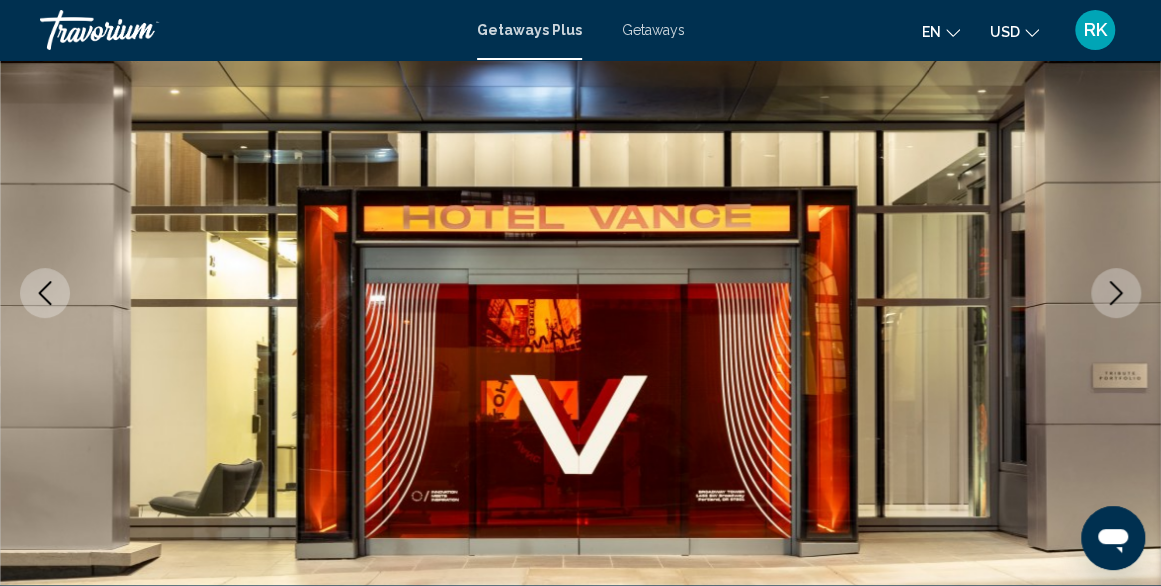 click 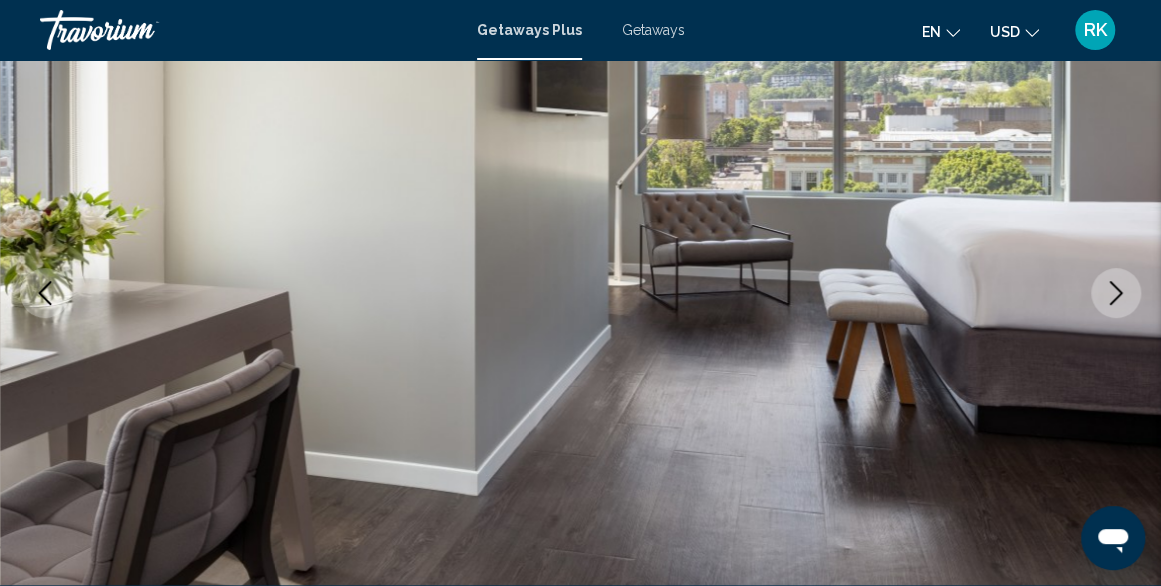click 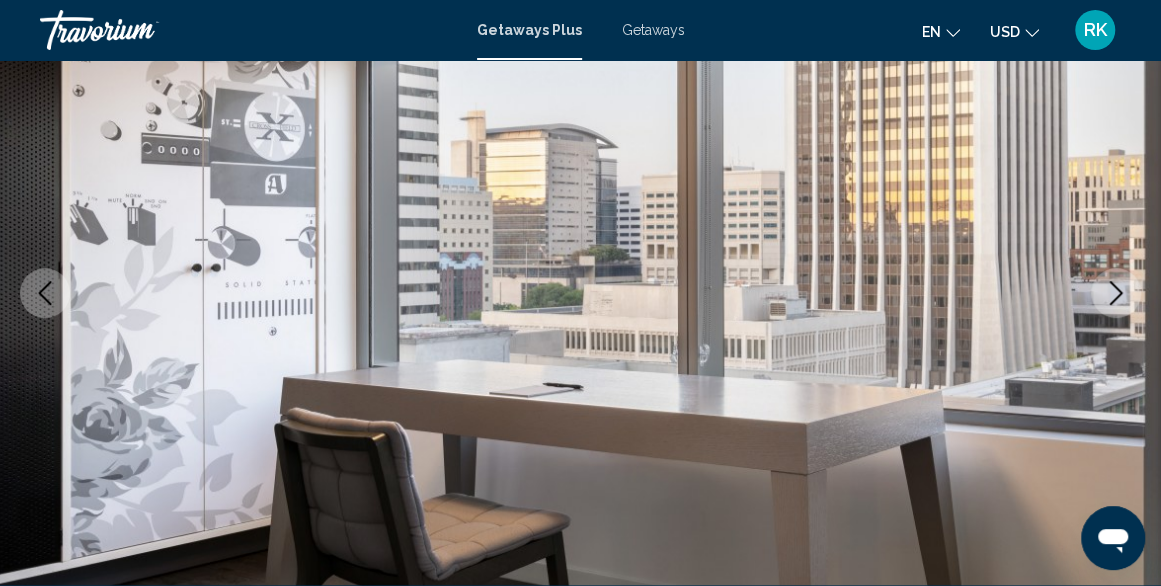 click 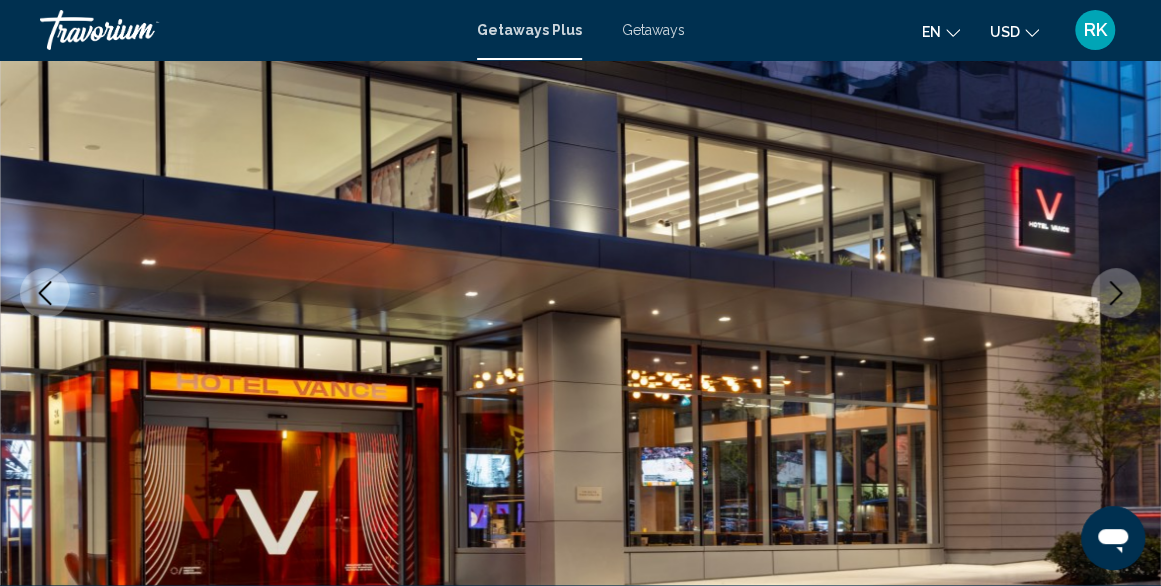 click 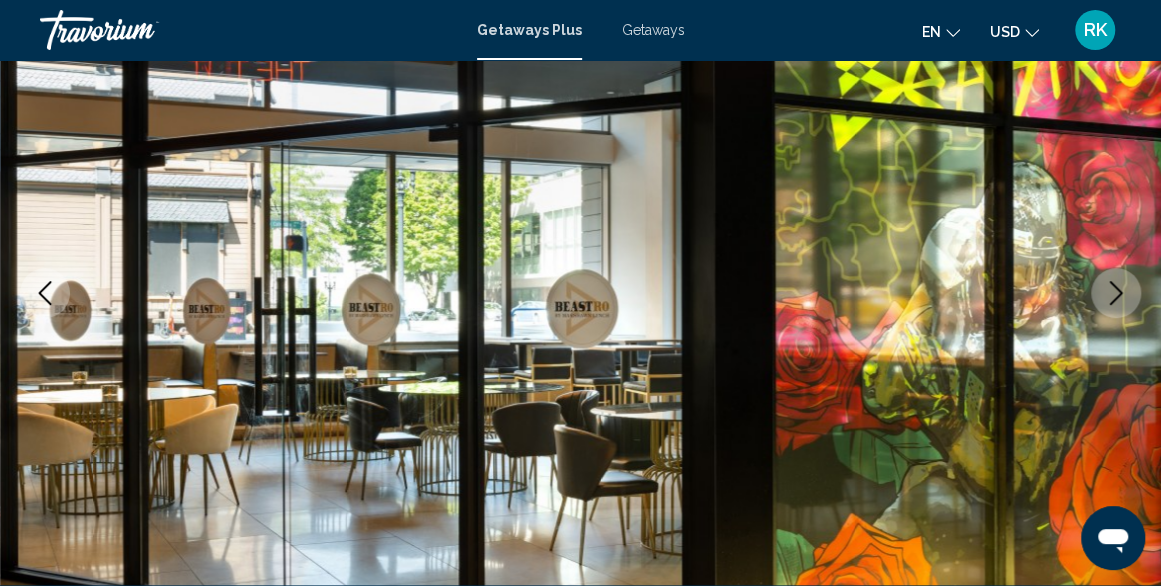 click 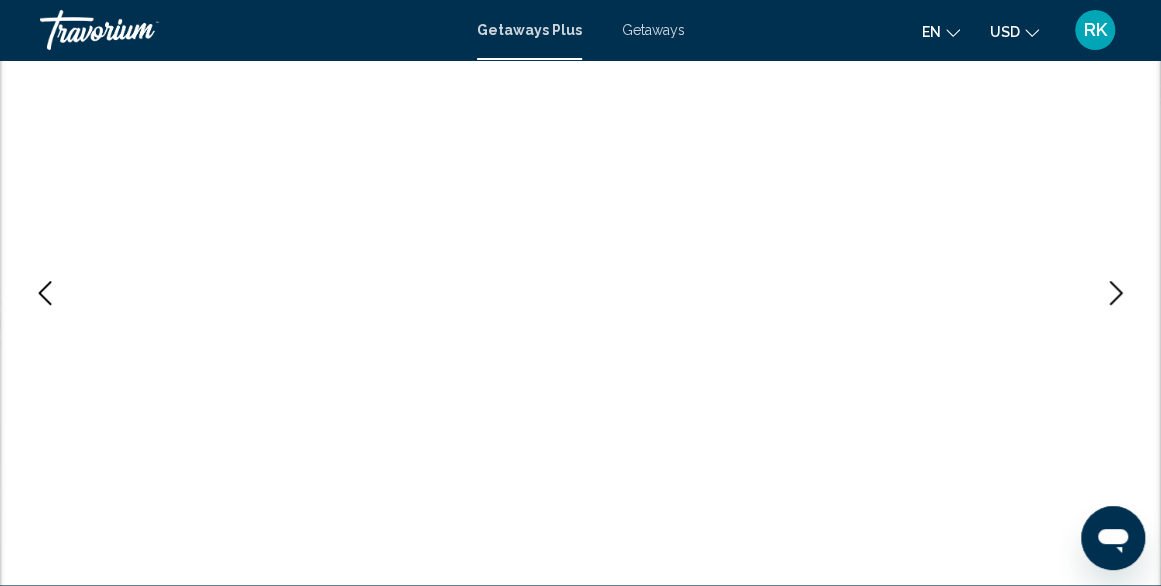 click 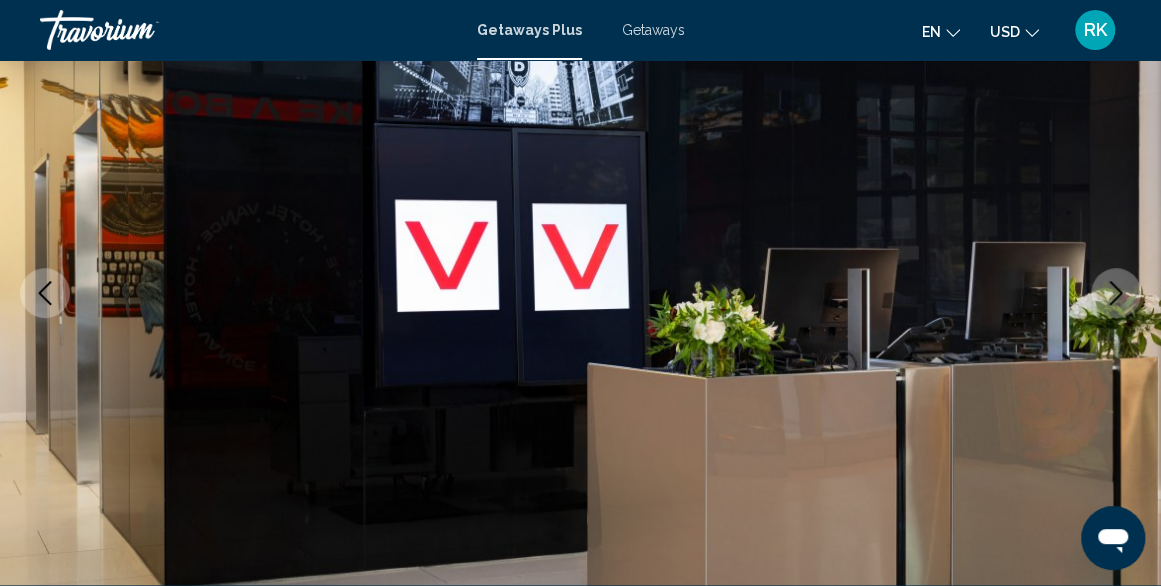 click 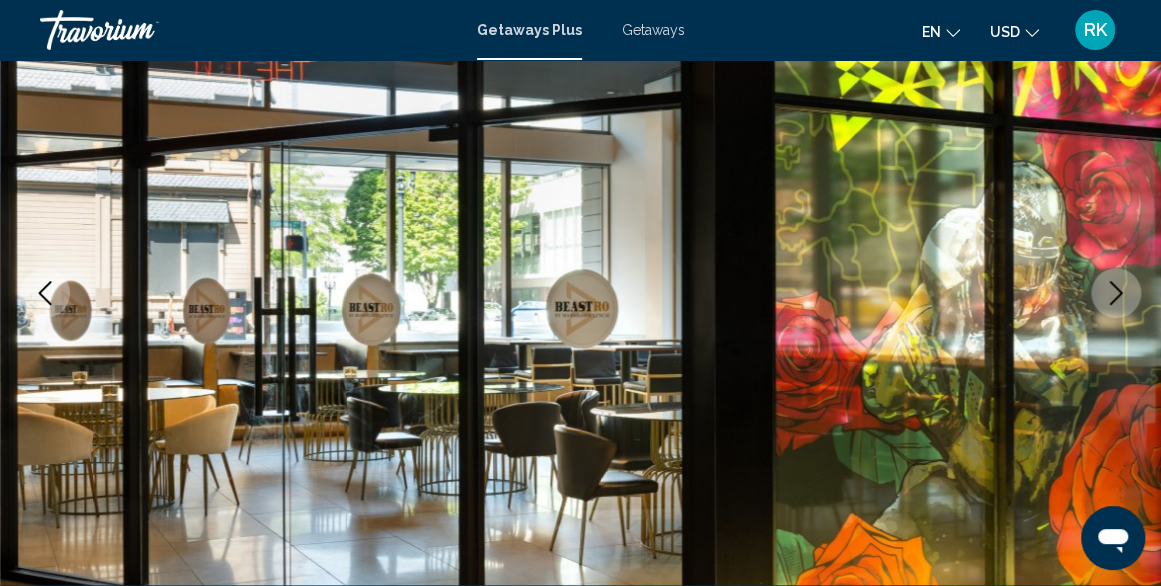 click at bounding box center (1116, 293) 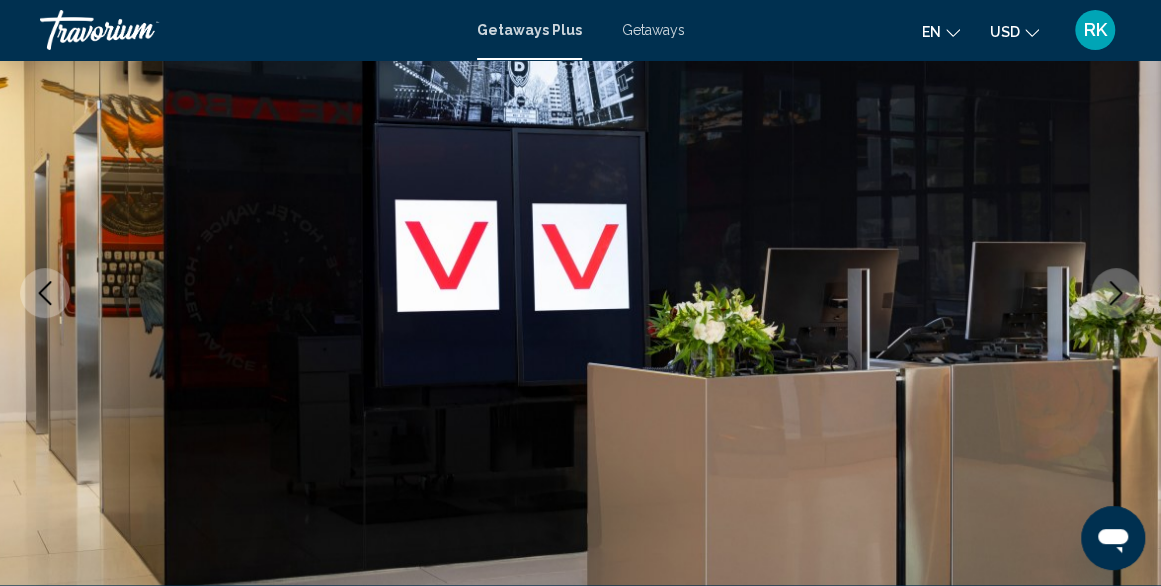 click at bounding box center (1116, 293) 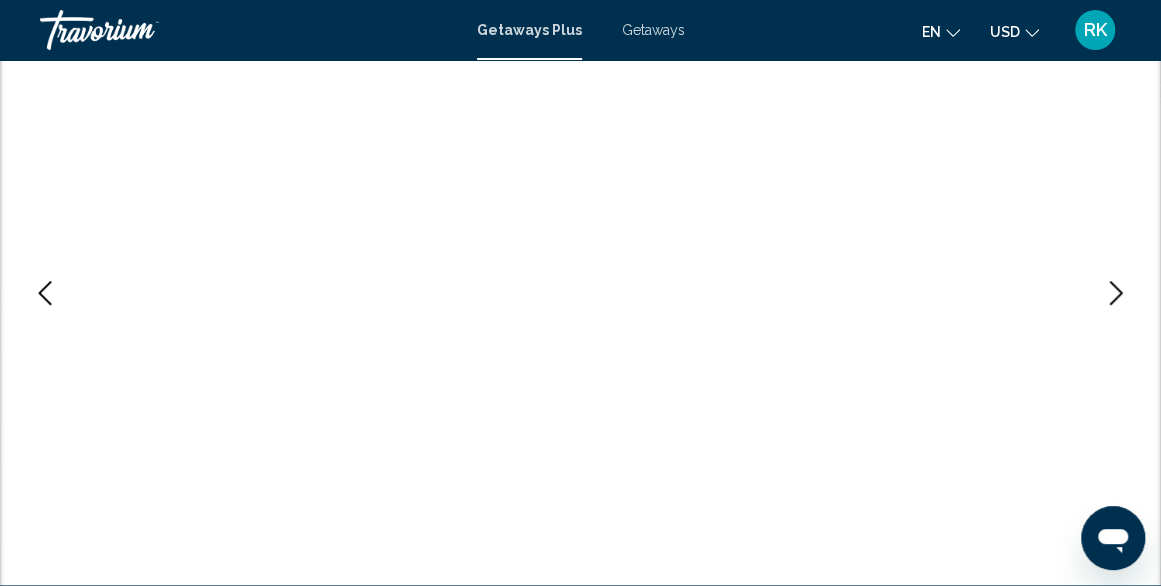 click at bounding box center (1116, 293) 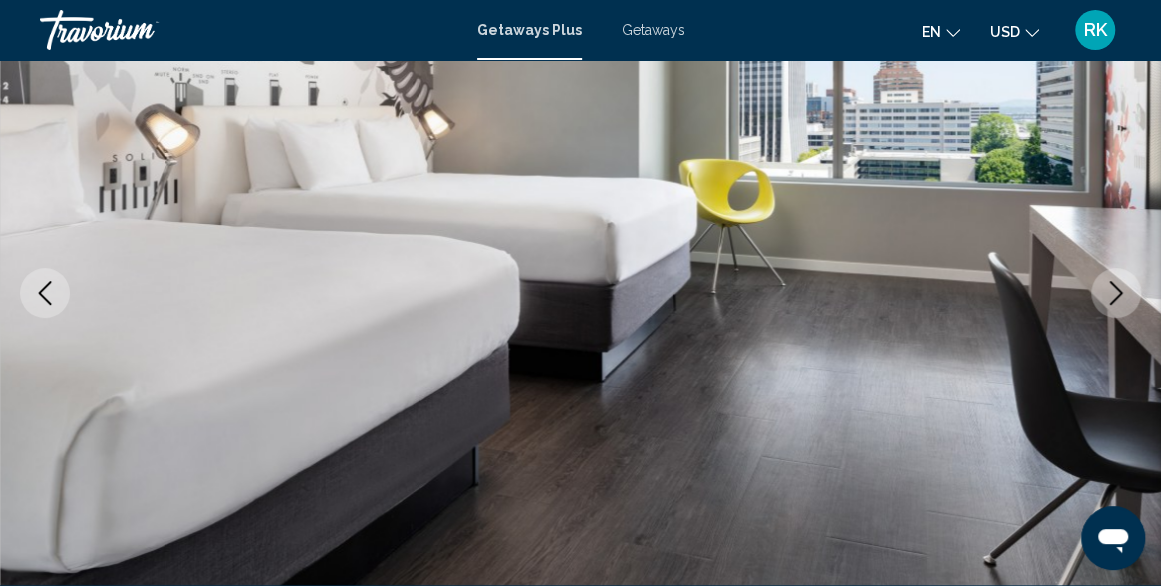 click at bounding box center (1116, 293) 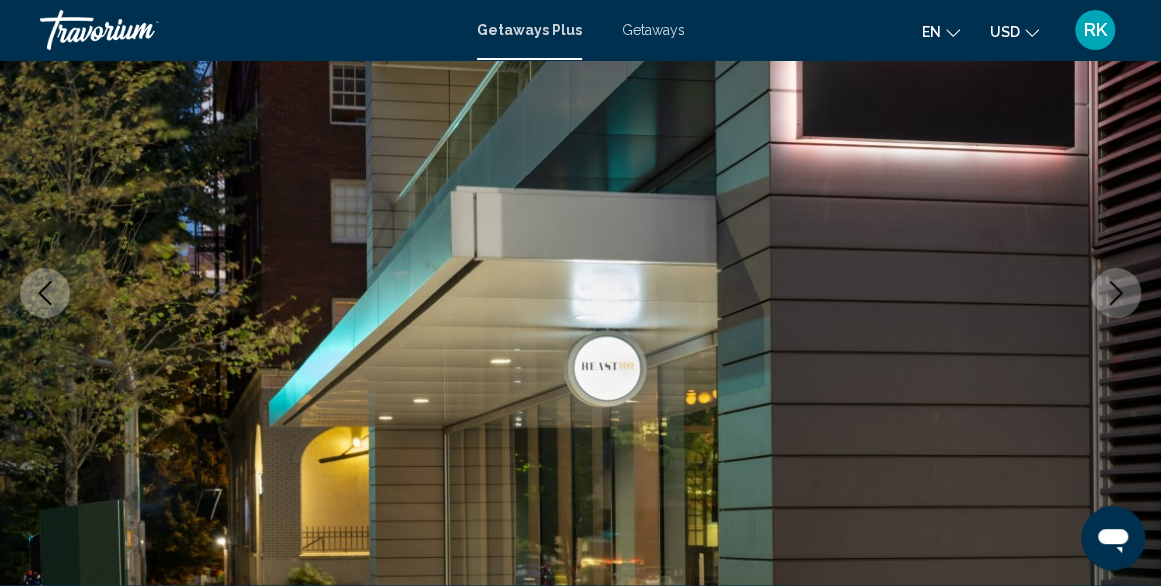 click at bounding box center (1116, 293) 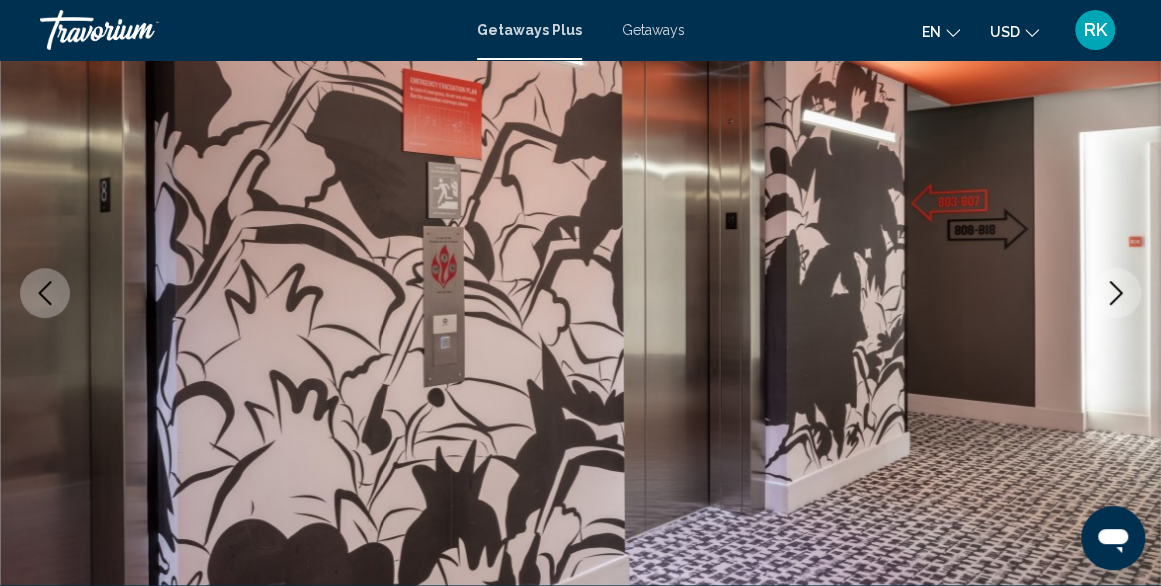 click at bounding box center (1116, 293) 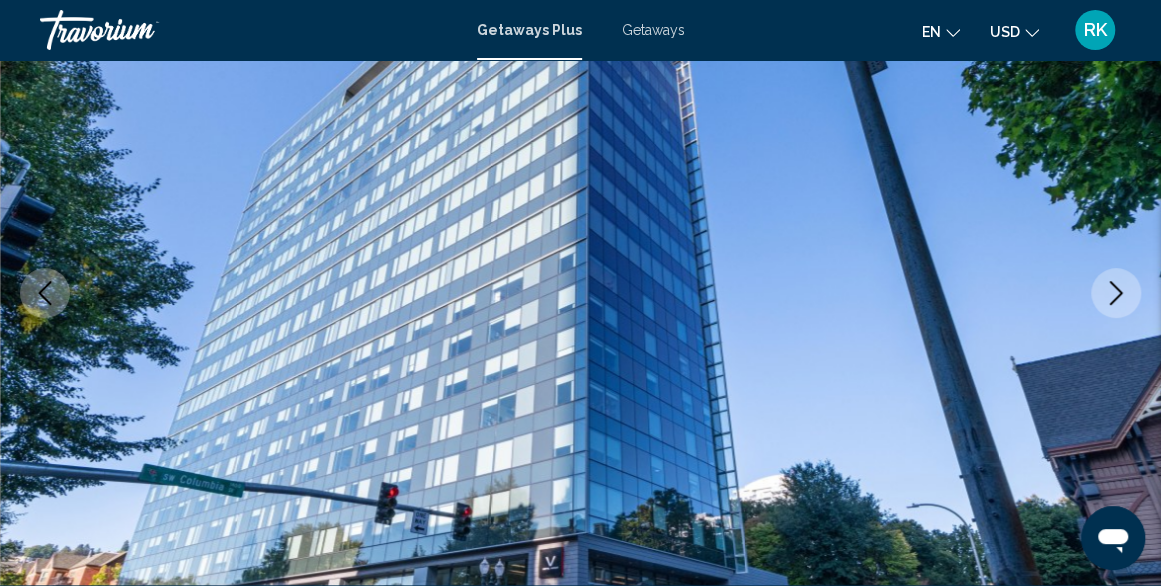 click at bounding box center (1116, 293) 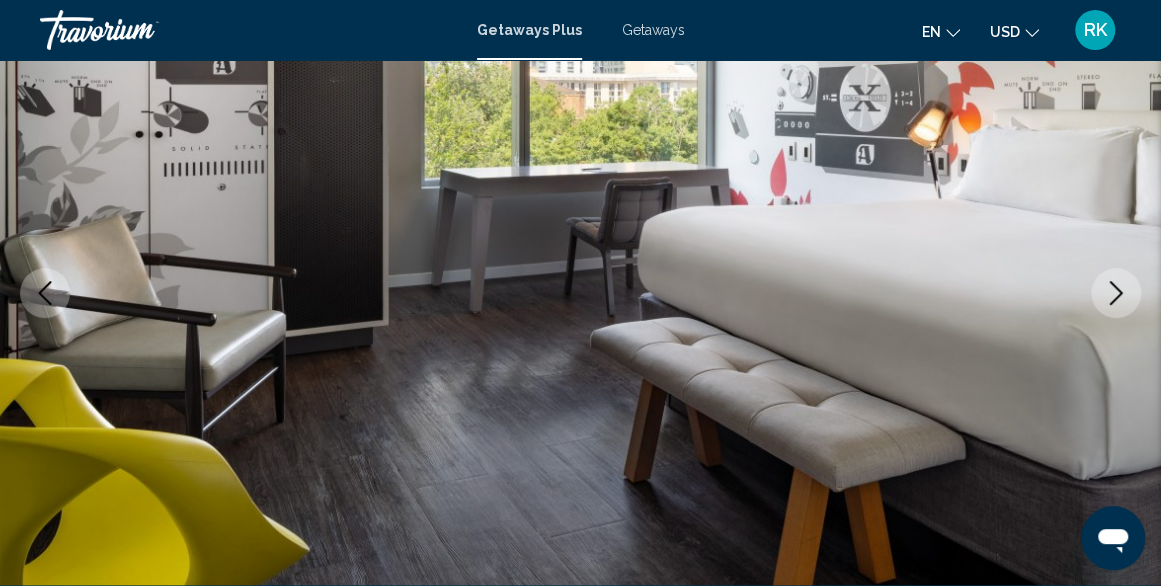 click at bounding box center [1116, 293] 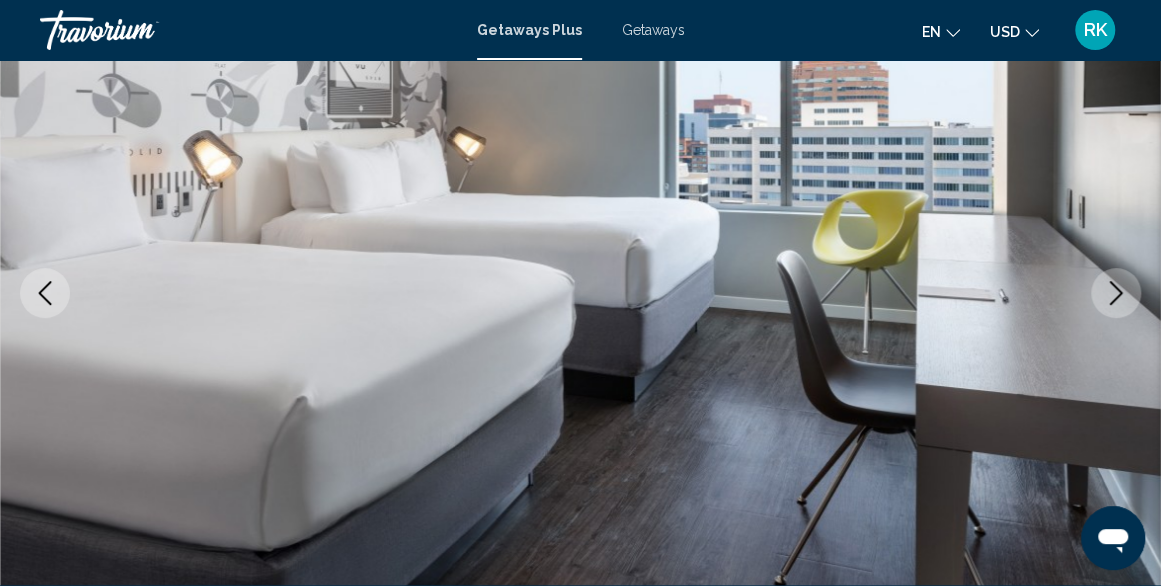 click at bounding box center (1116, 293) 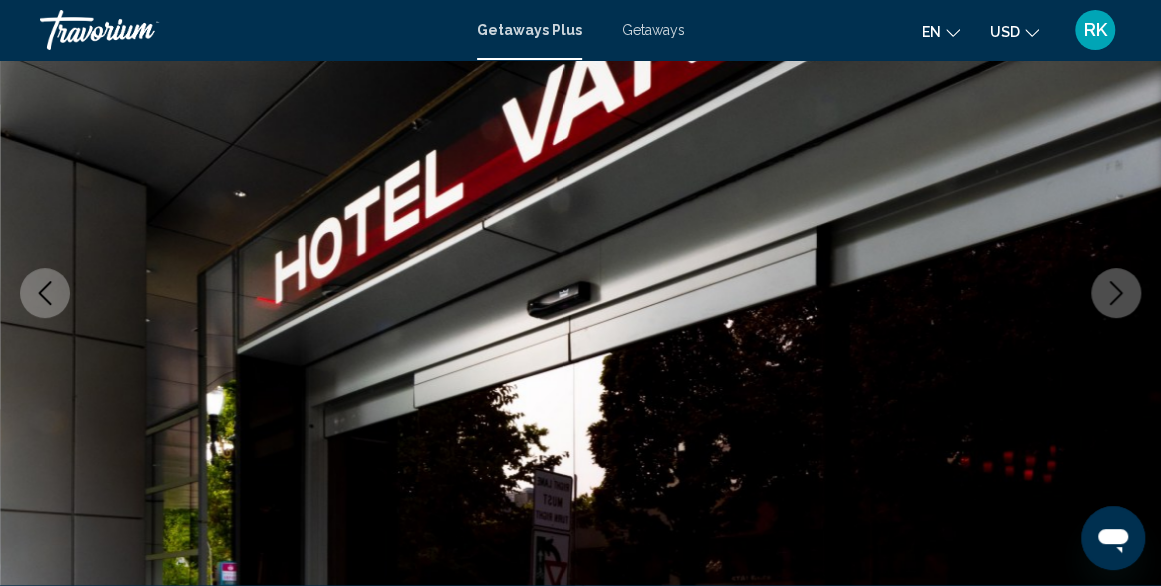 click at bounding box center [1116, 293] 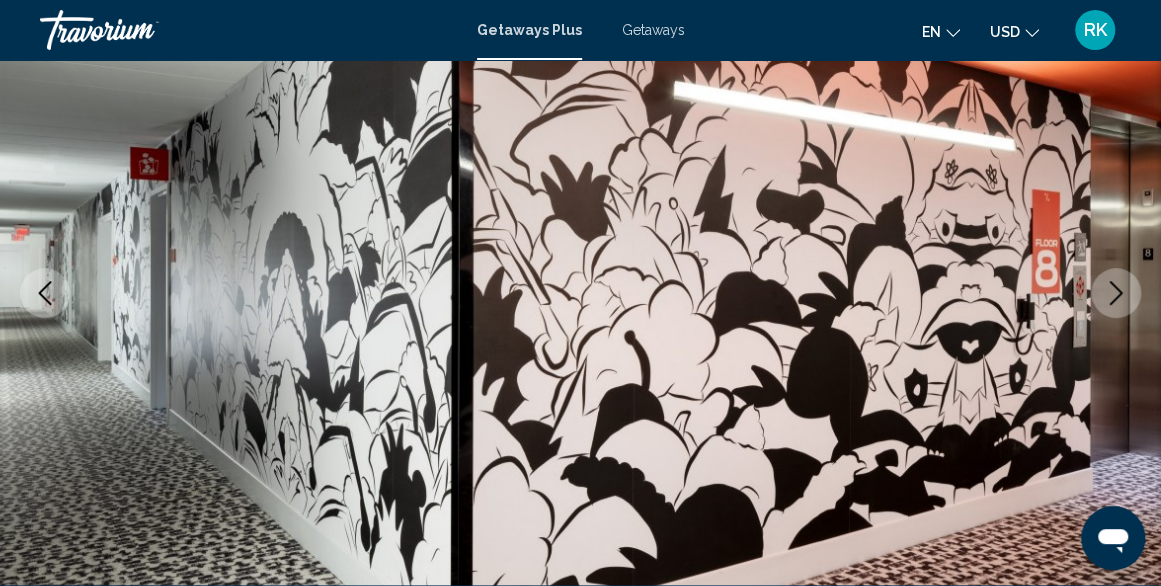 click at bounding box center [1116, 293] 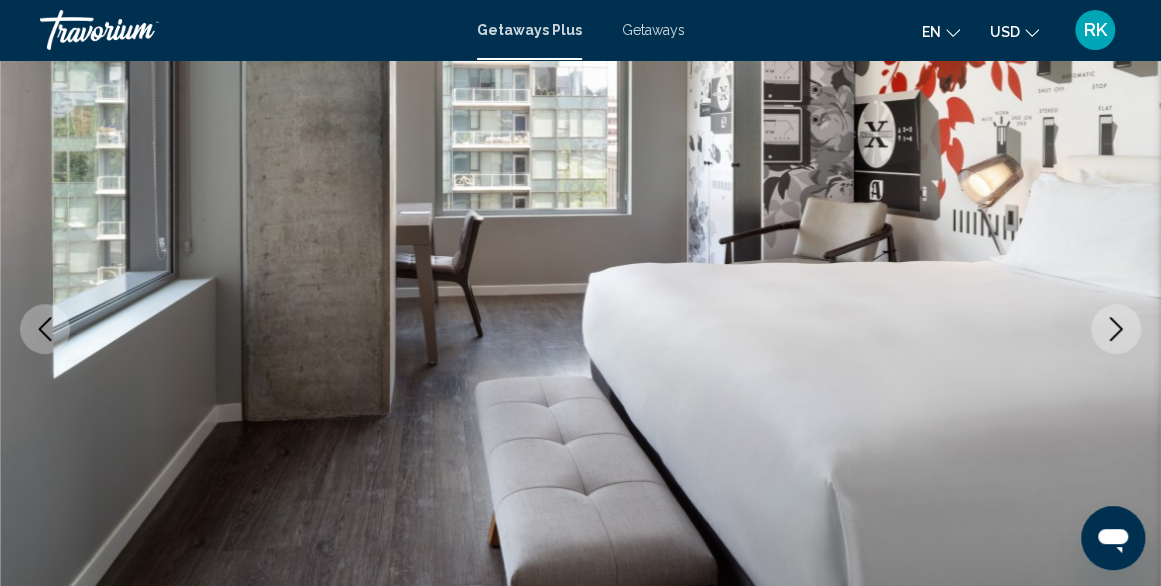 scroll, scrollTop: 0, scrollLeft: 0, axis: both 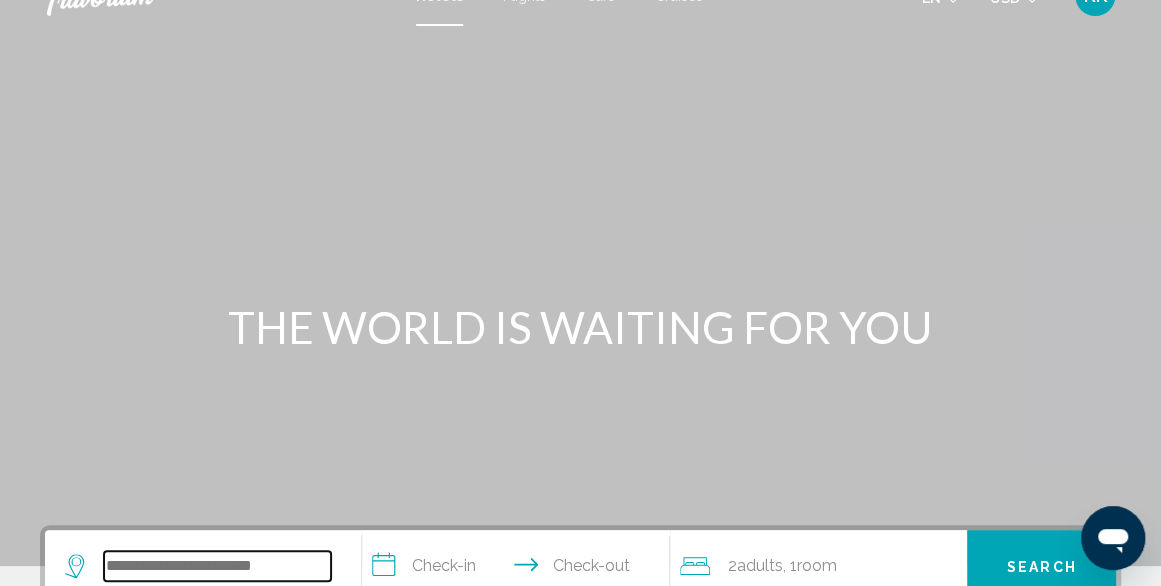 click at bounding box center (217, 566) 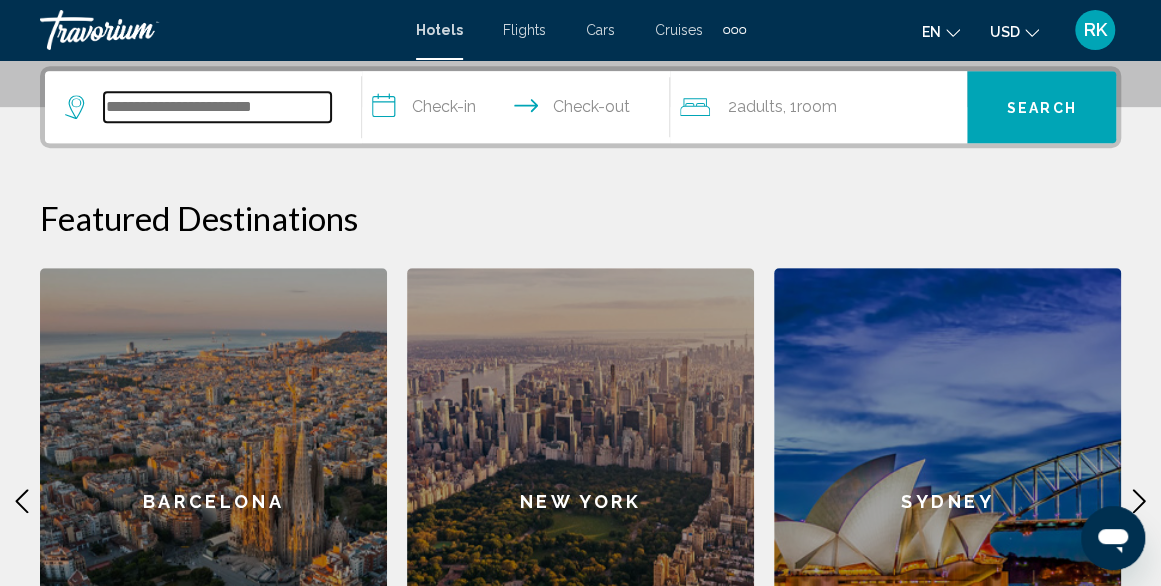 scroll, scrollTop: 494, scrollLeft: 0, axis: vertical 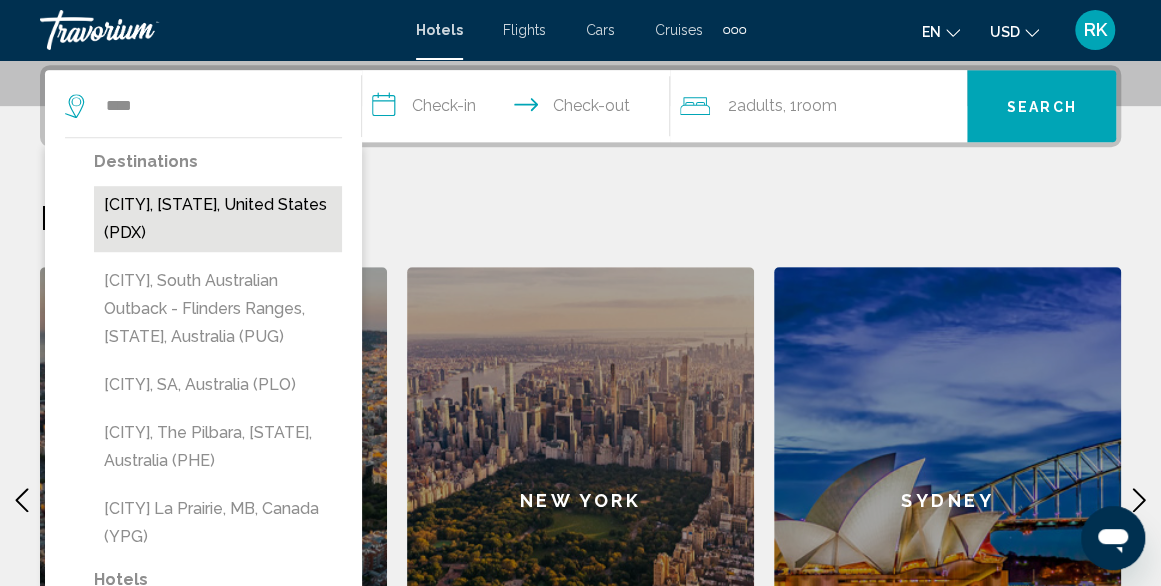 click on "[CITY], [STATE], United States (PDX)" at bounding box center [218, 219] 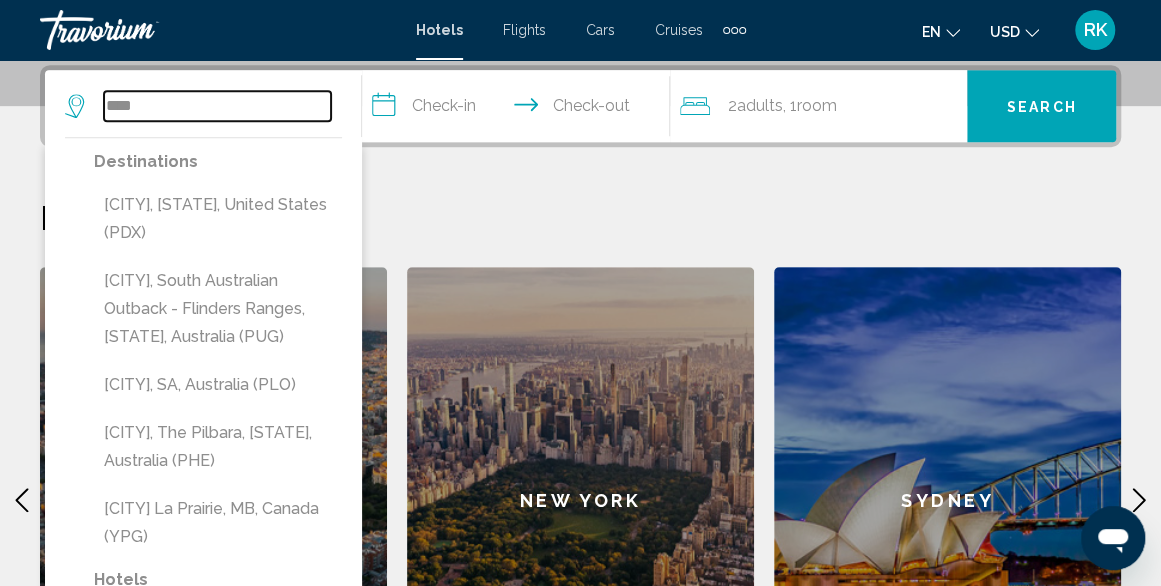 type on "**********" 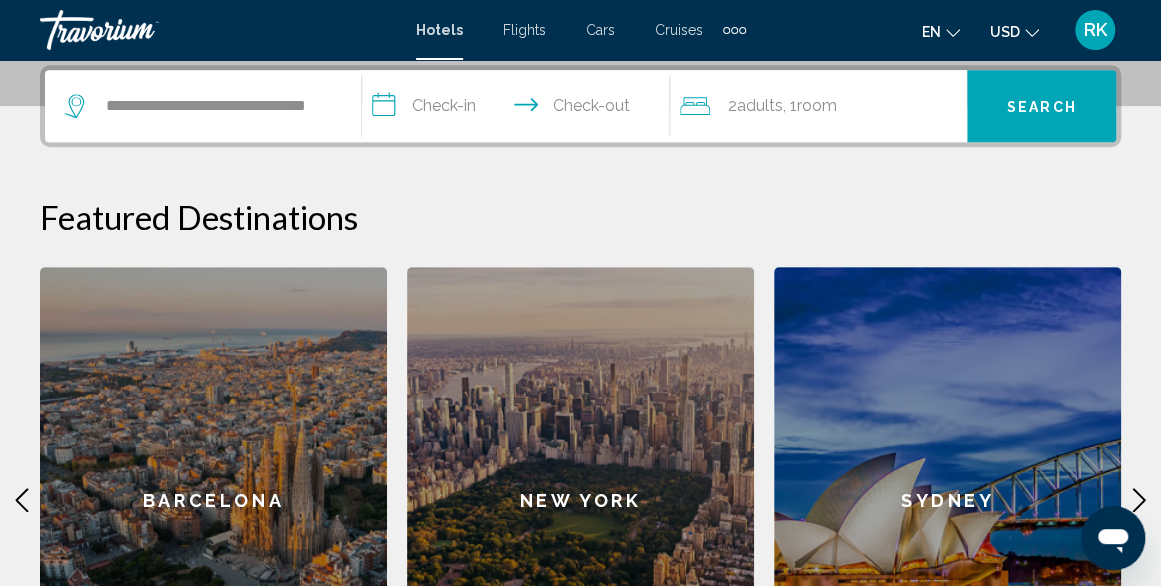 click on "**********" at bounding box center (519, 109) 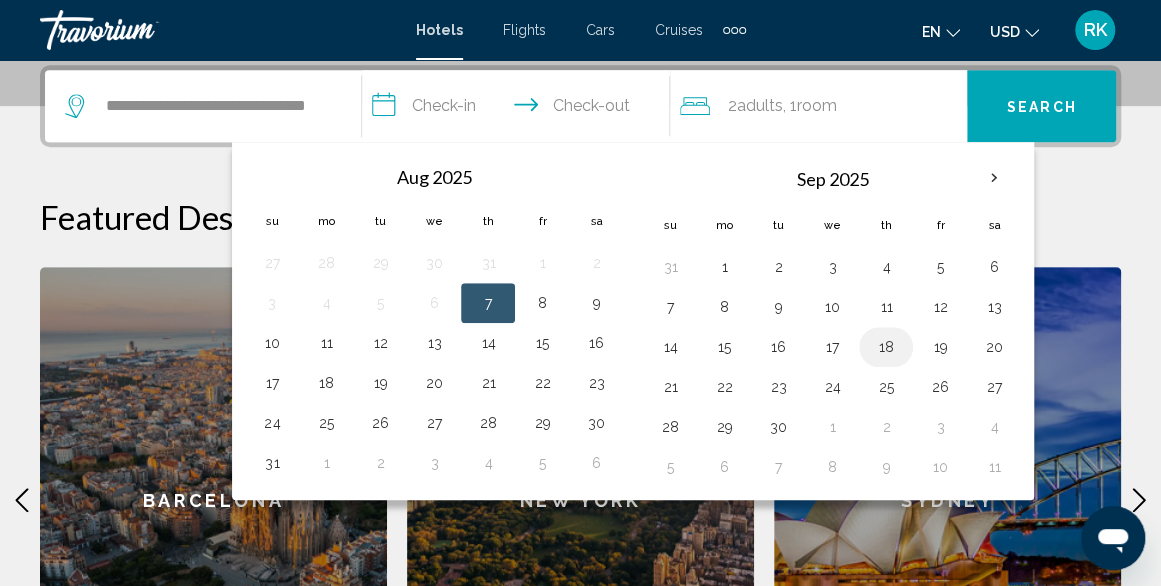 click on "18" at bounding box center (886, 347) 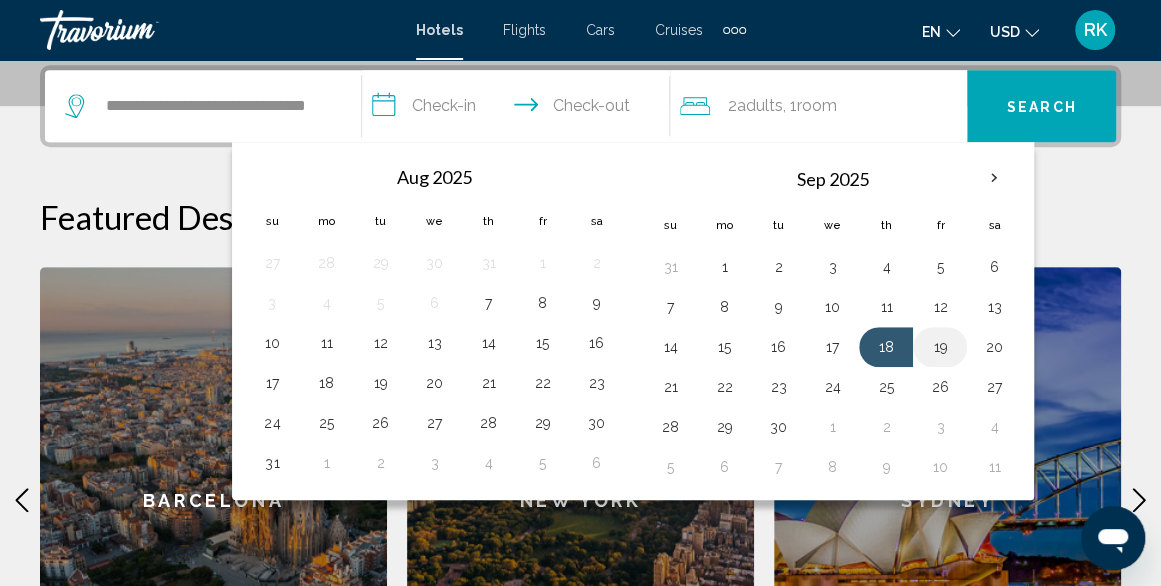 click on "19" at bounding box center [940, 347] 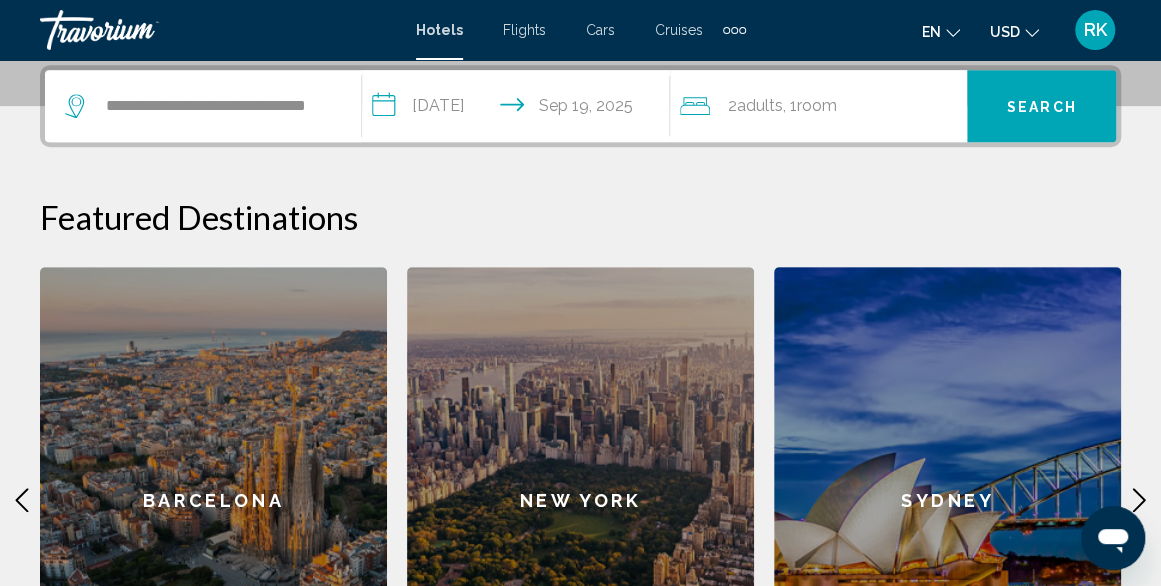 click on "Search" at bounding box center (1041, 106) 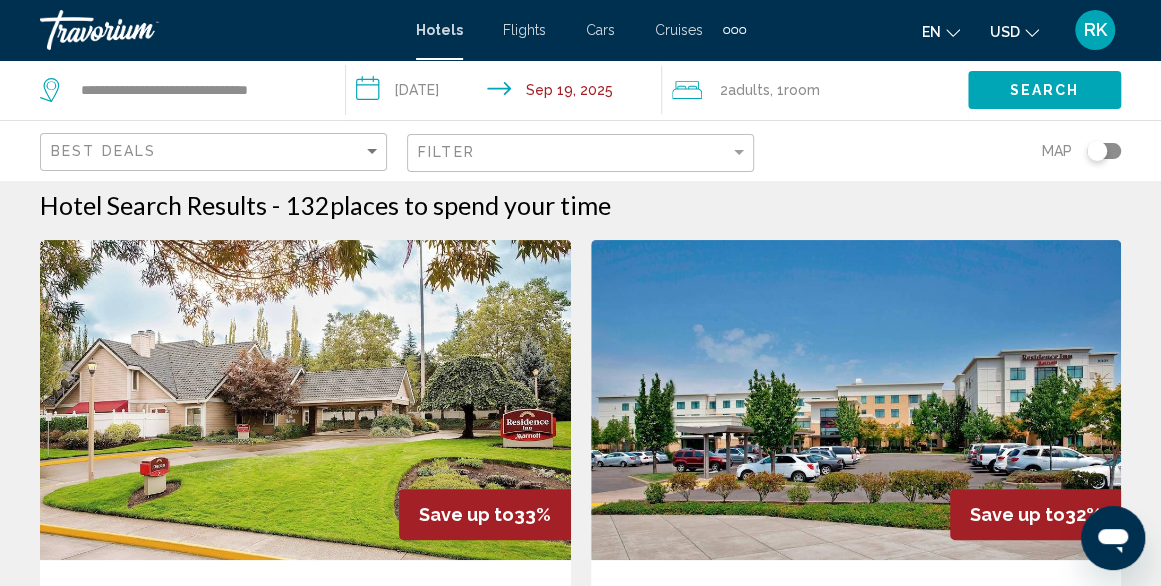 scroll, scrollTop: 0, scrollLeft: 0, axis: both 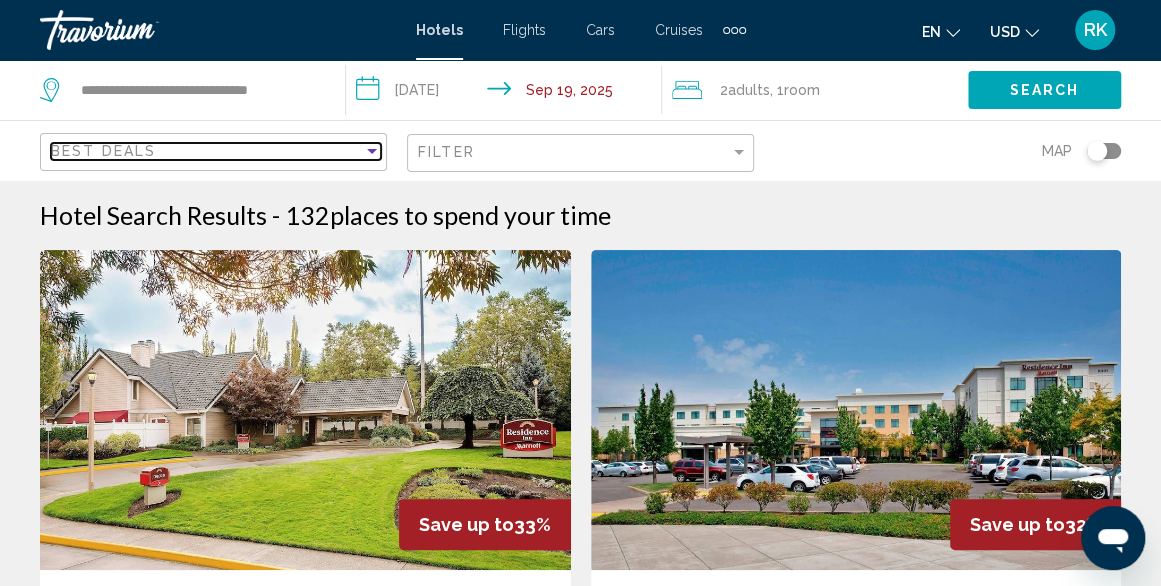 click at bounding box center (372, 151) 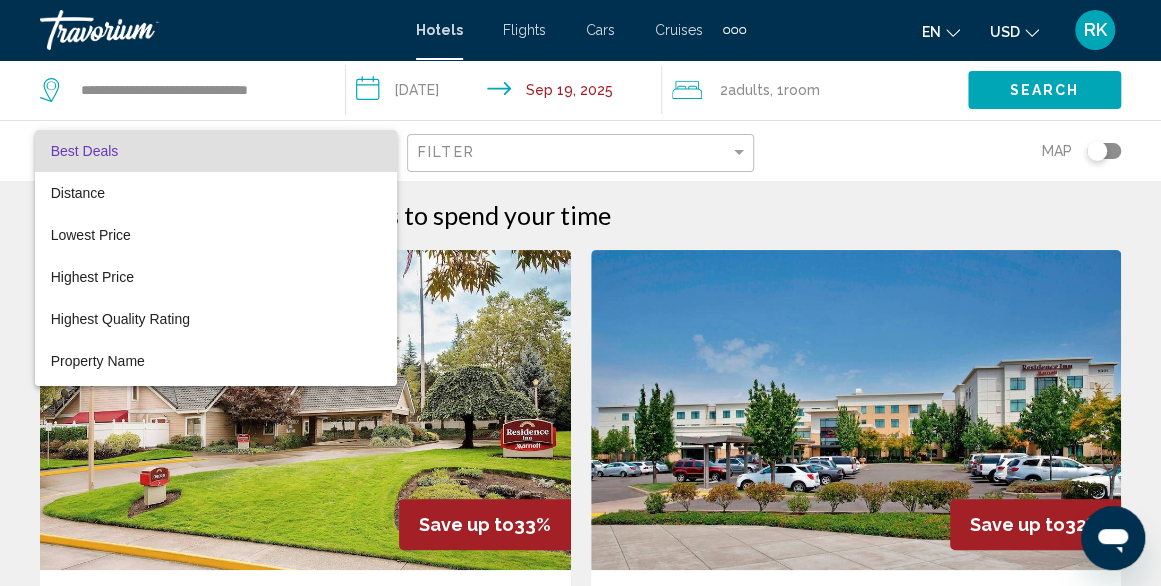 click at bounding box center (580, 293) 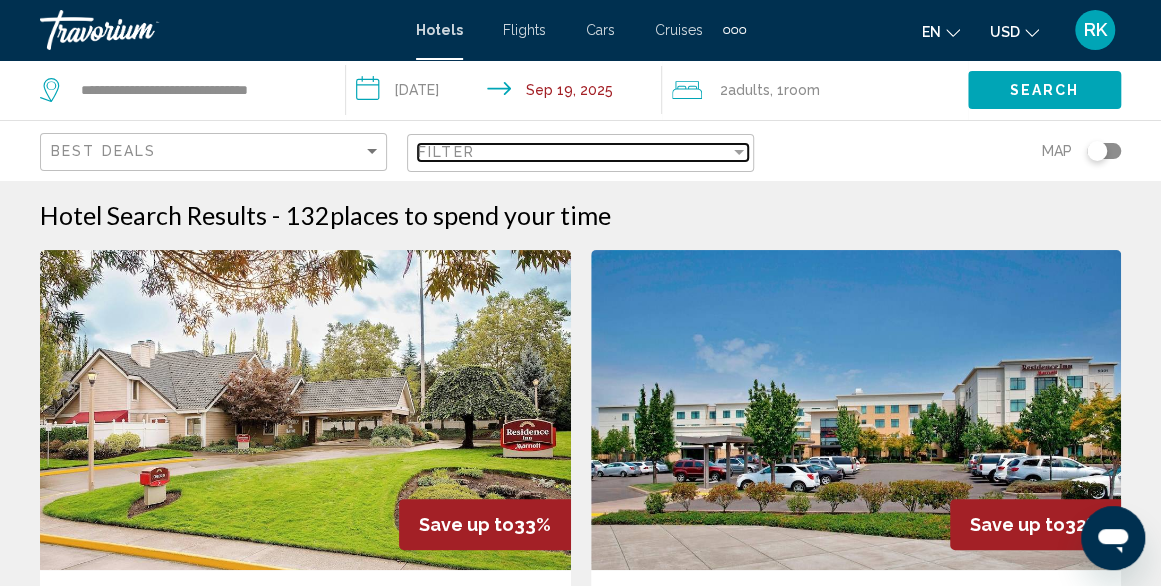 click at bounding box center (739, 152) 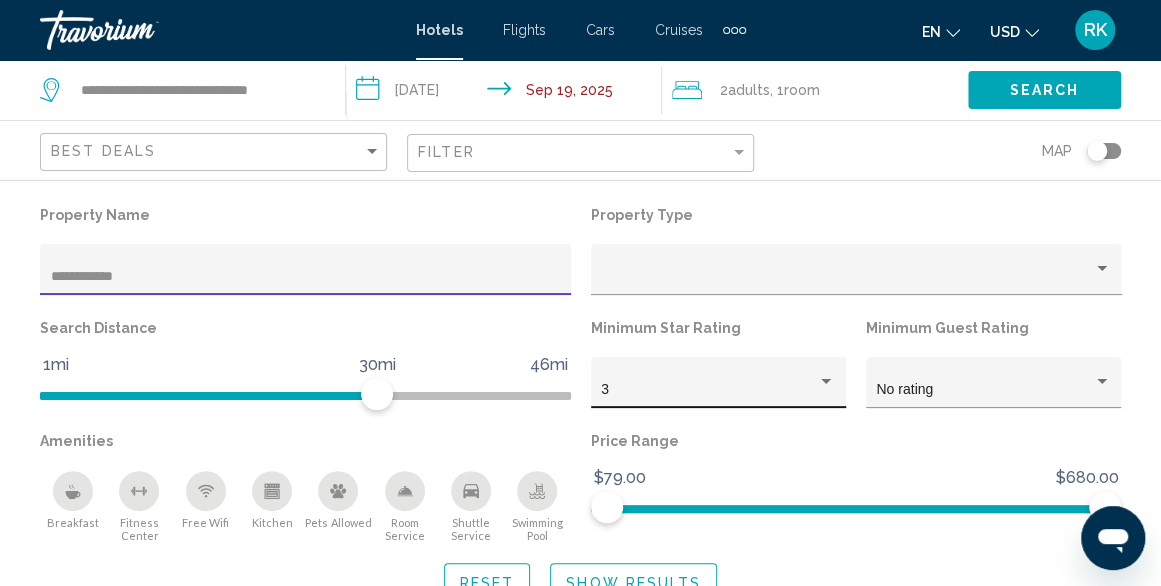 scroll, scrollTop: 246, scrollLeft: 0, axis: vertical 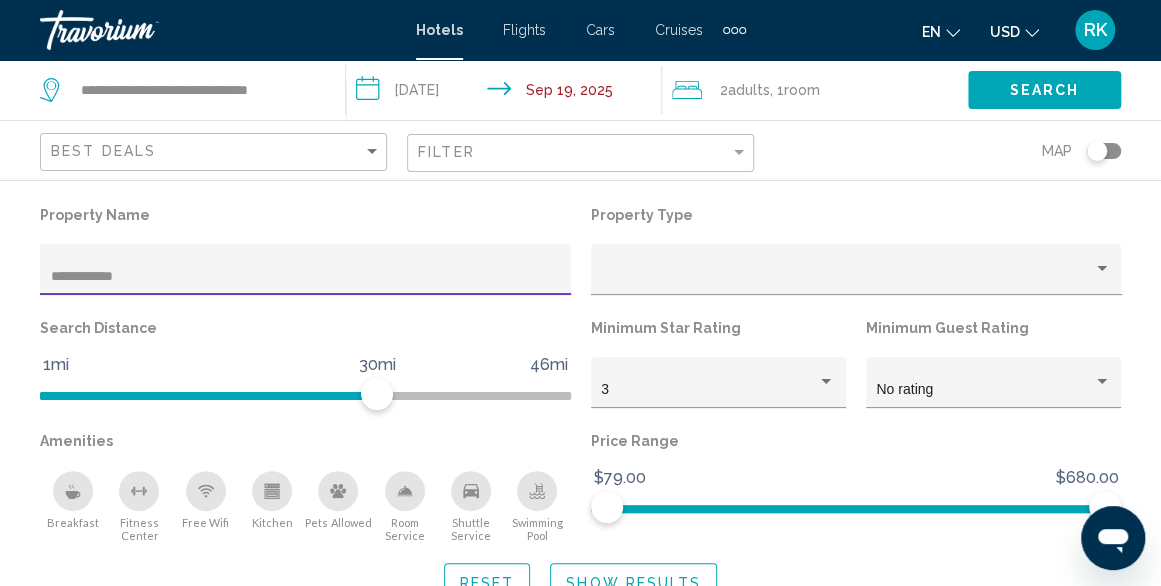 type on "**********" 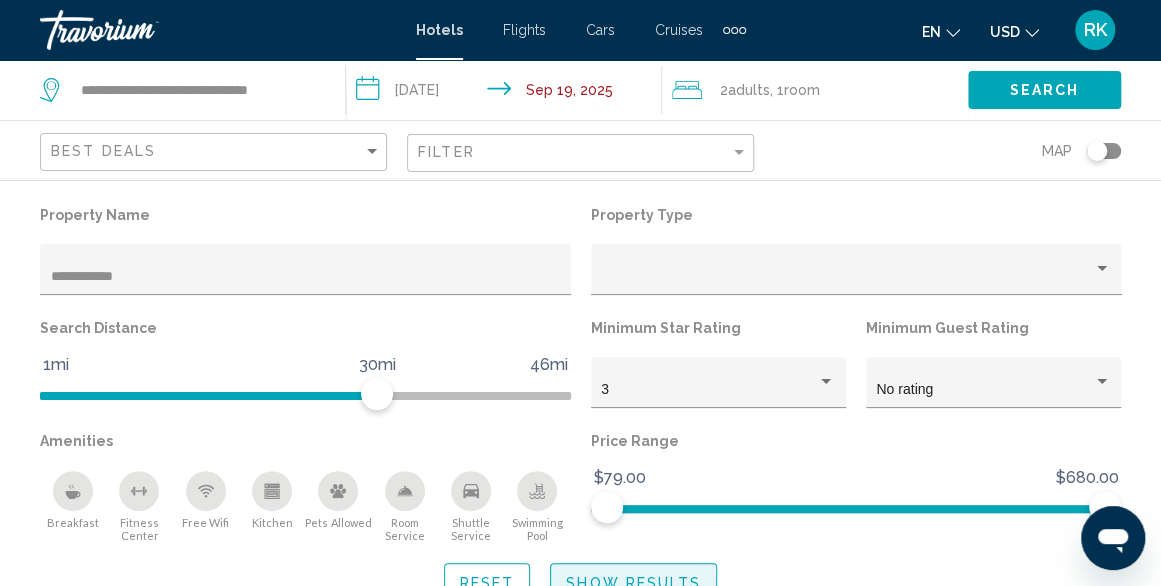 click on "Show Results" 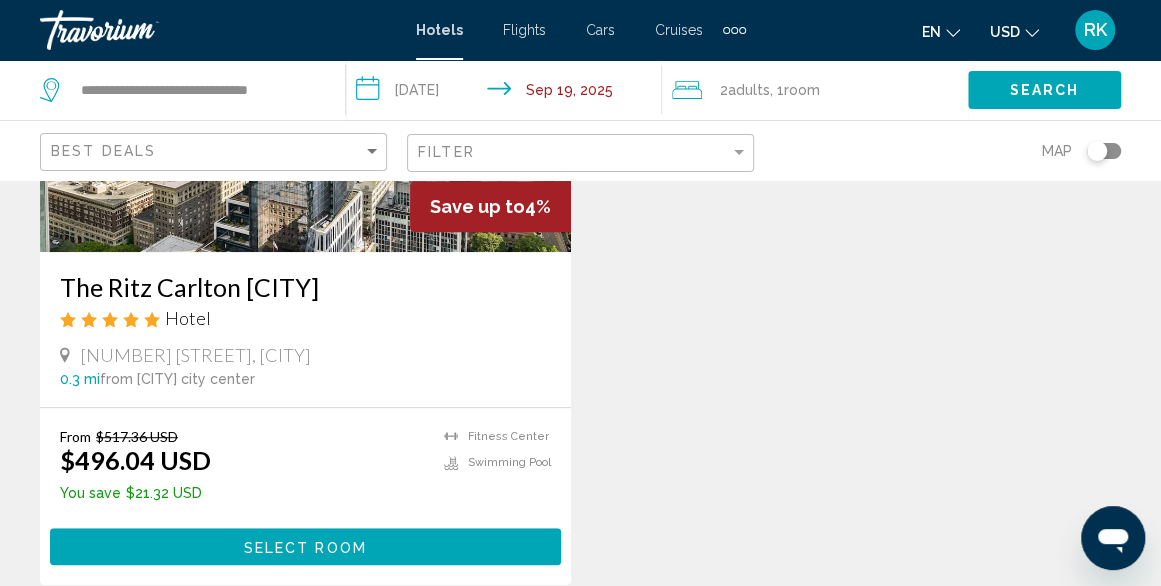 scroll, scrollTop: 321, scrollLeft: 0, axis: vertical 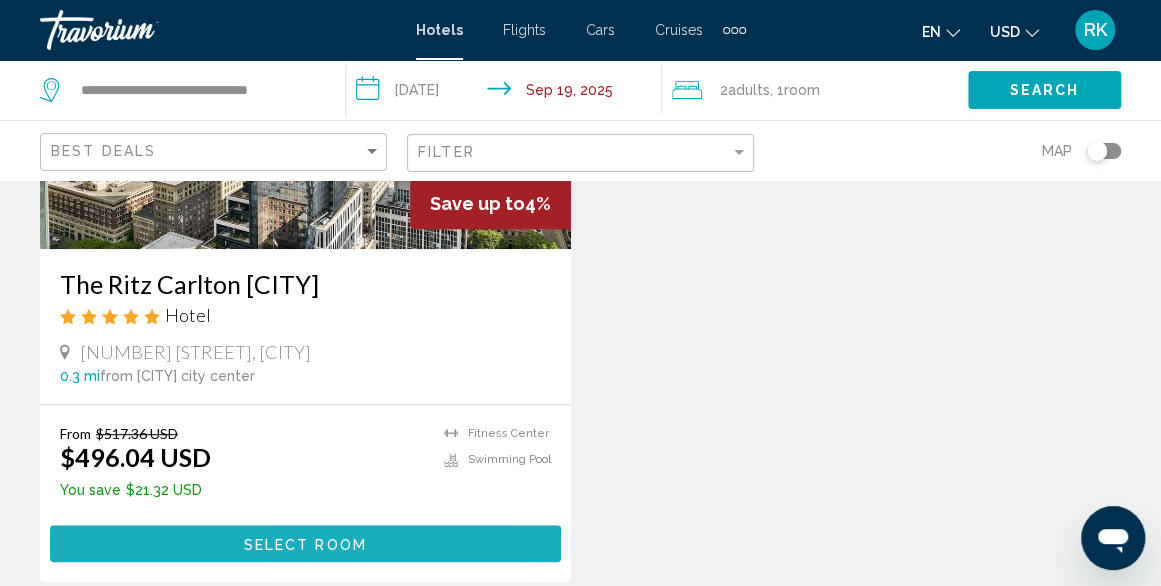click on "Select Room" at bounding box center [305, 544] 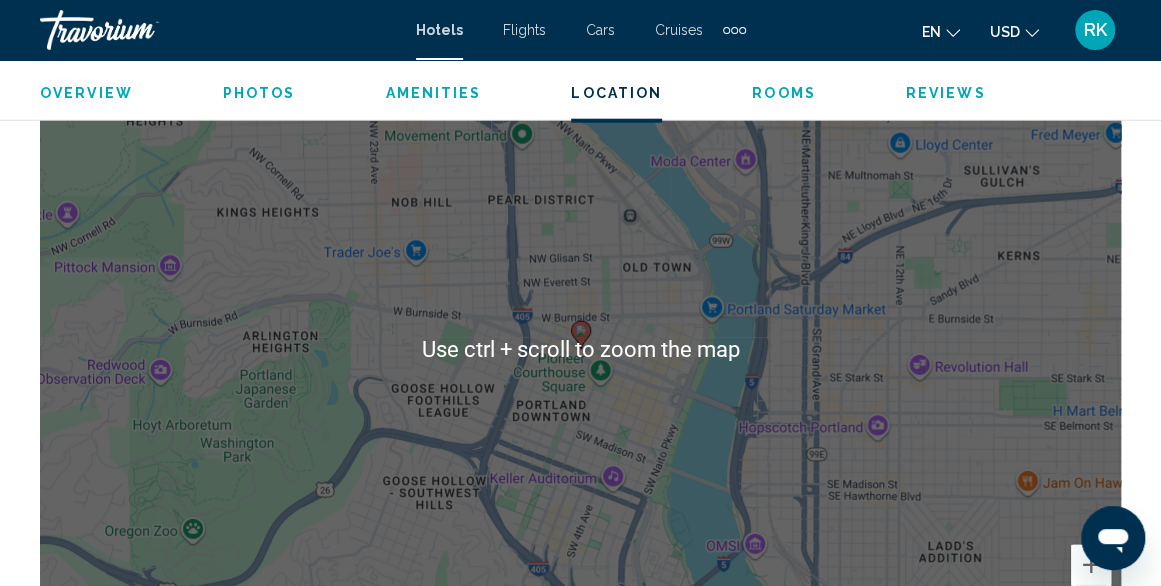 scroll, scrollTop: 2308, scrollLeft: 0, axis: vertical 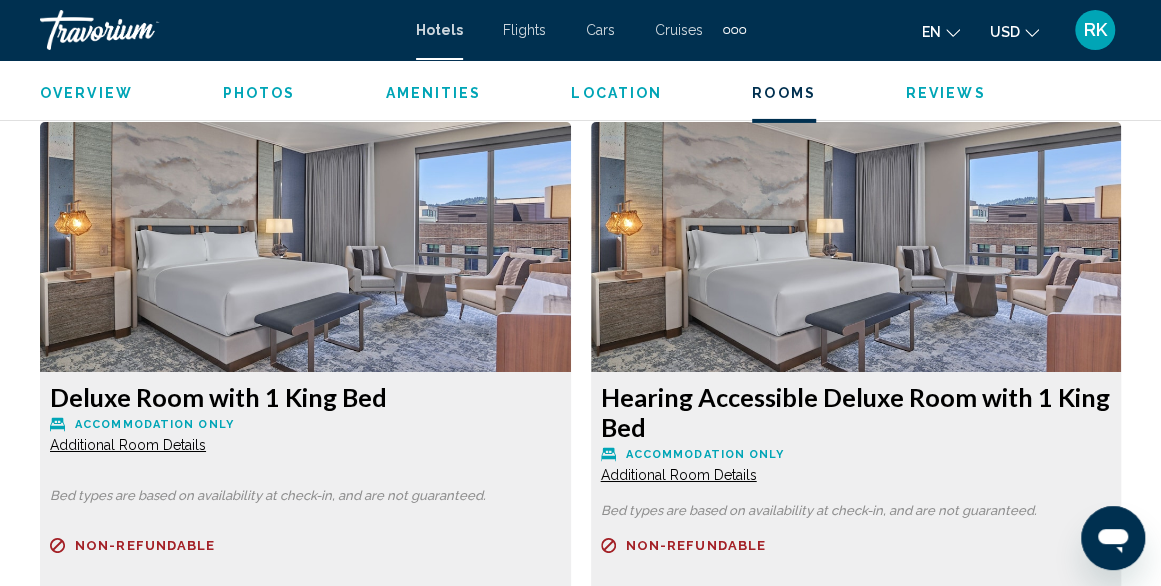click at bounding box center (305, 247) 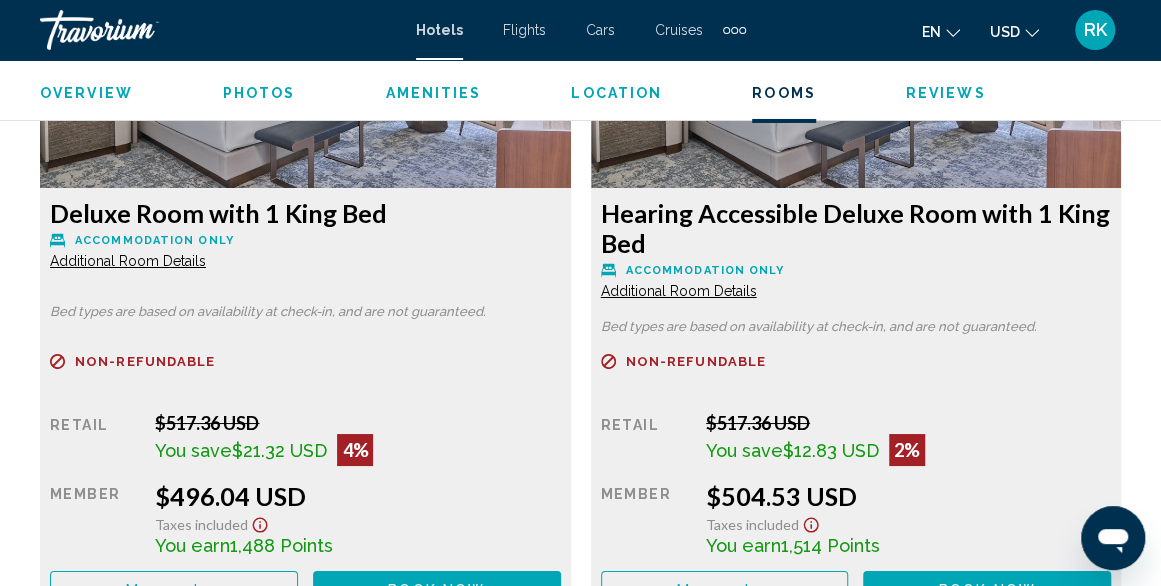 scroll, scrollTop: 3246, scrollLeft: 0, axis: vertical 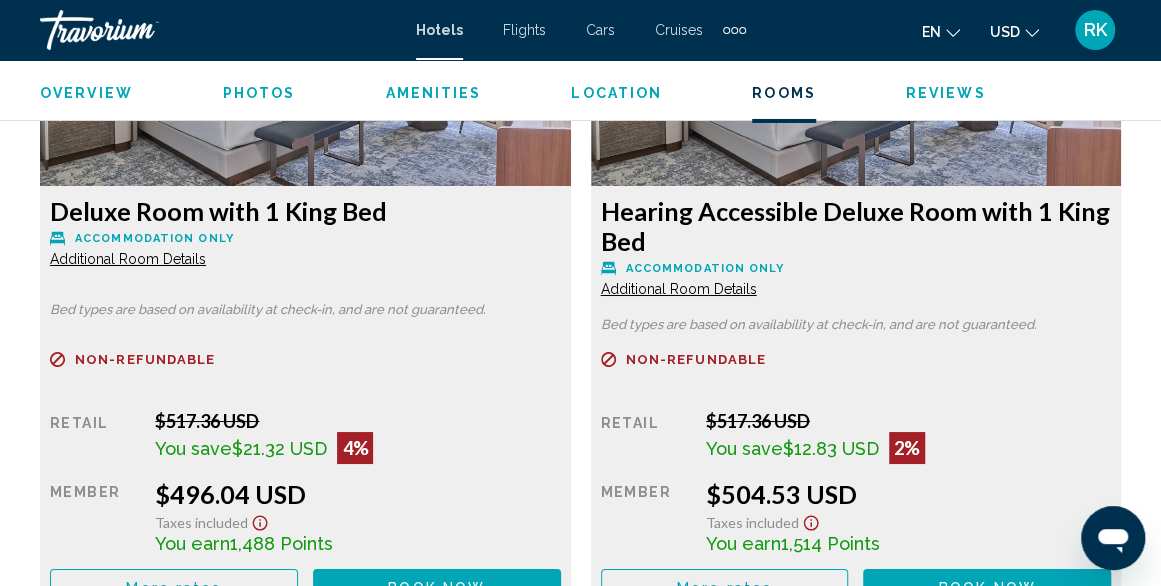 click on "$496.04 USD" at bounding box center [357, 494] 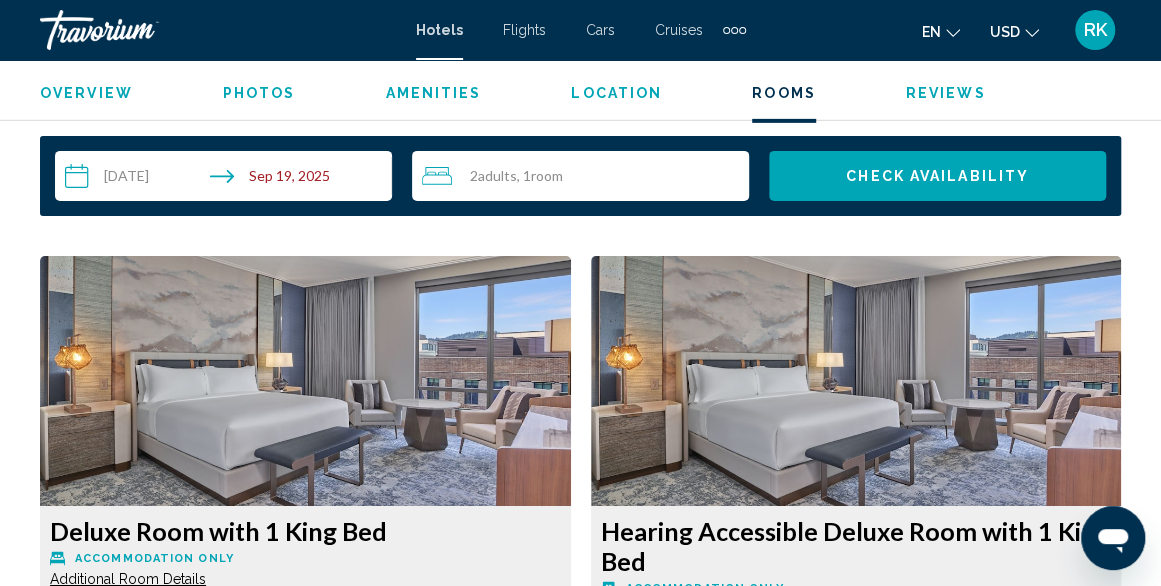 scroll, scrollTop: 2924, scrollLeft: 0, axis: vertical 